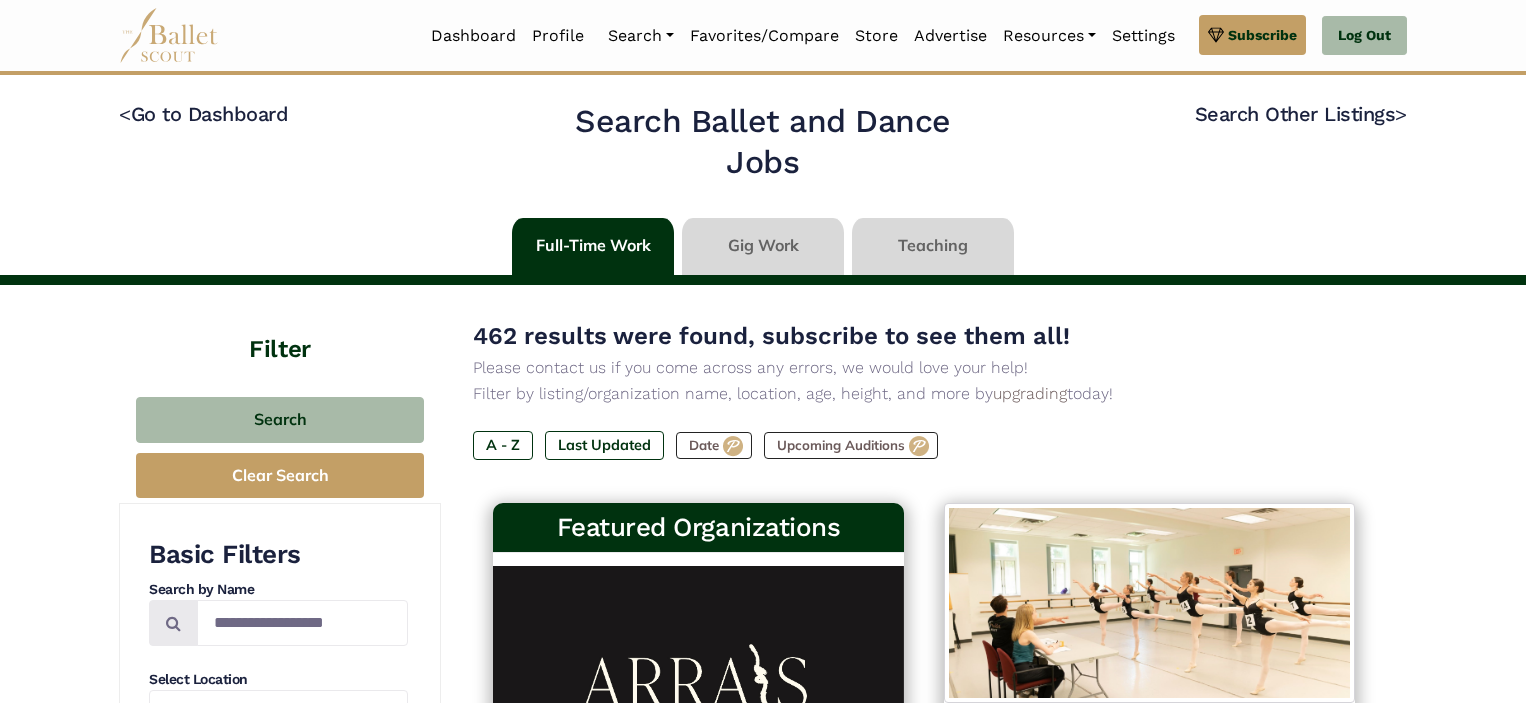 scroll, scrollTop: 0, scrollLeft: 0, axis: both 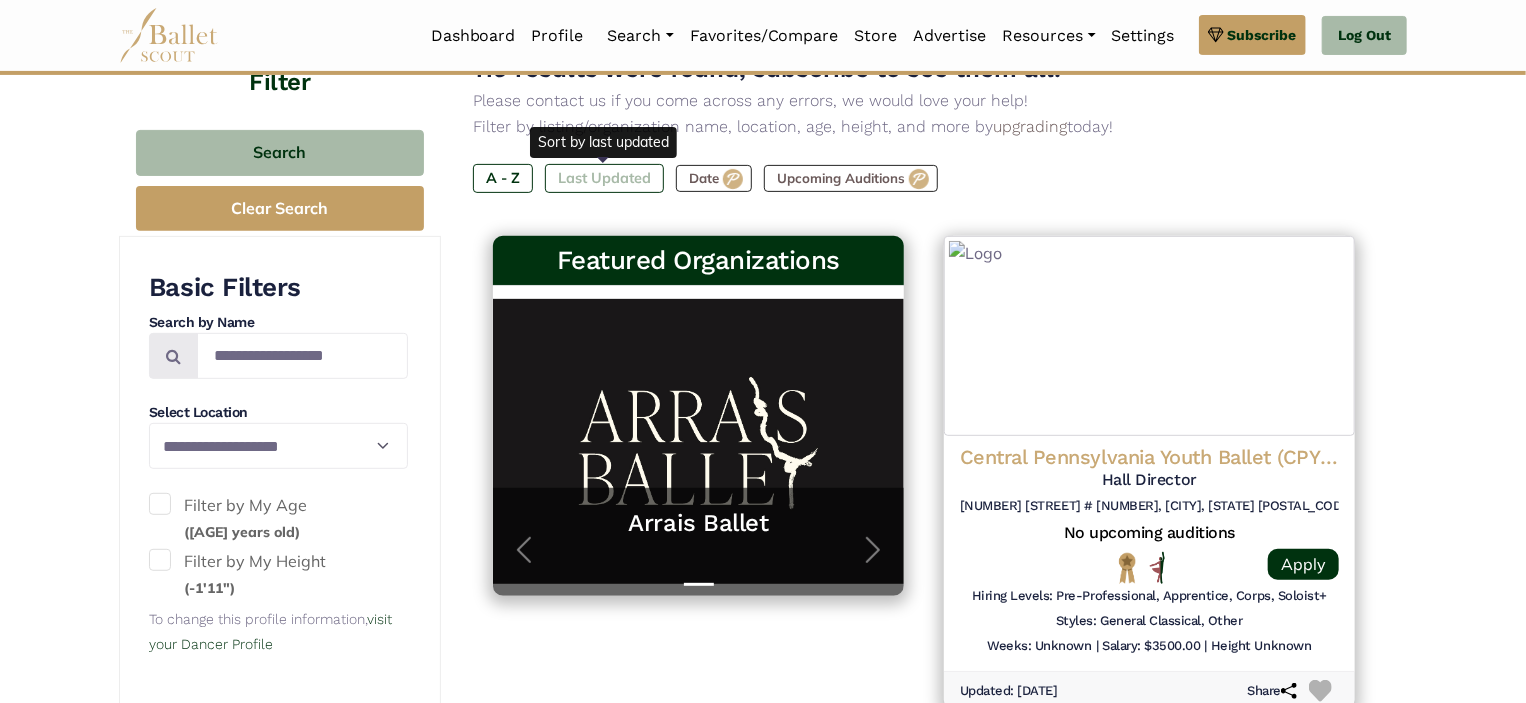 click on "Last Updated" at bounding box center (604, 178) 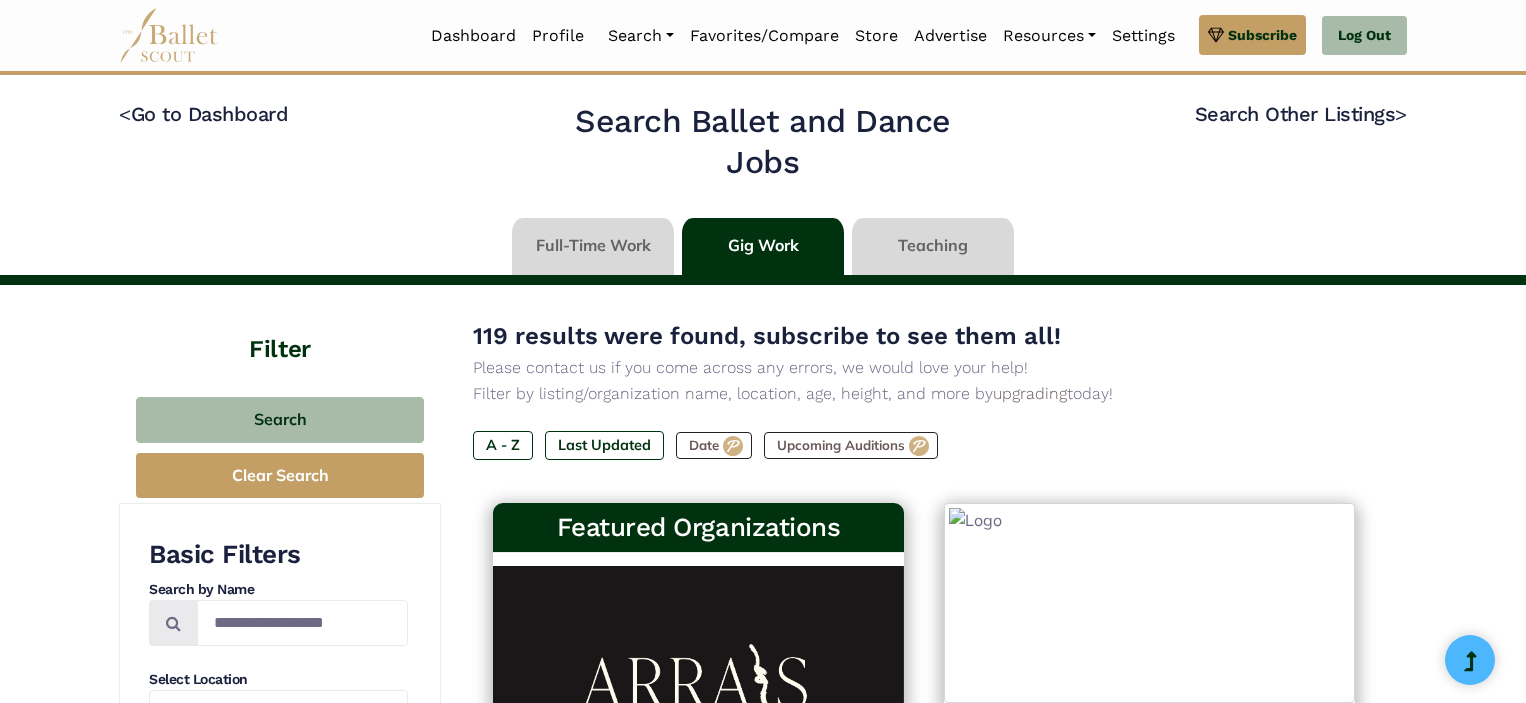scroll, scrollTop: 0, scrollLeft: 0, axis: both 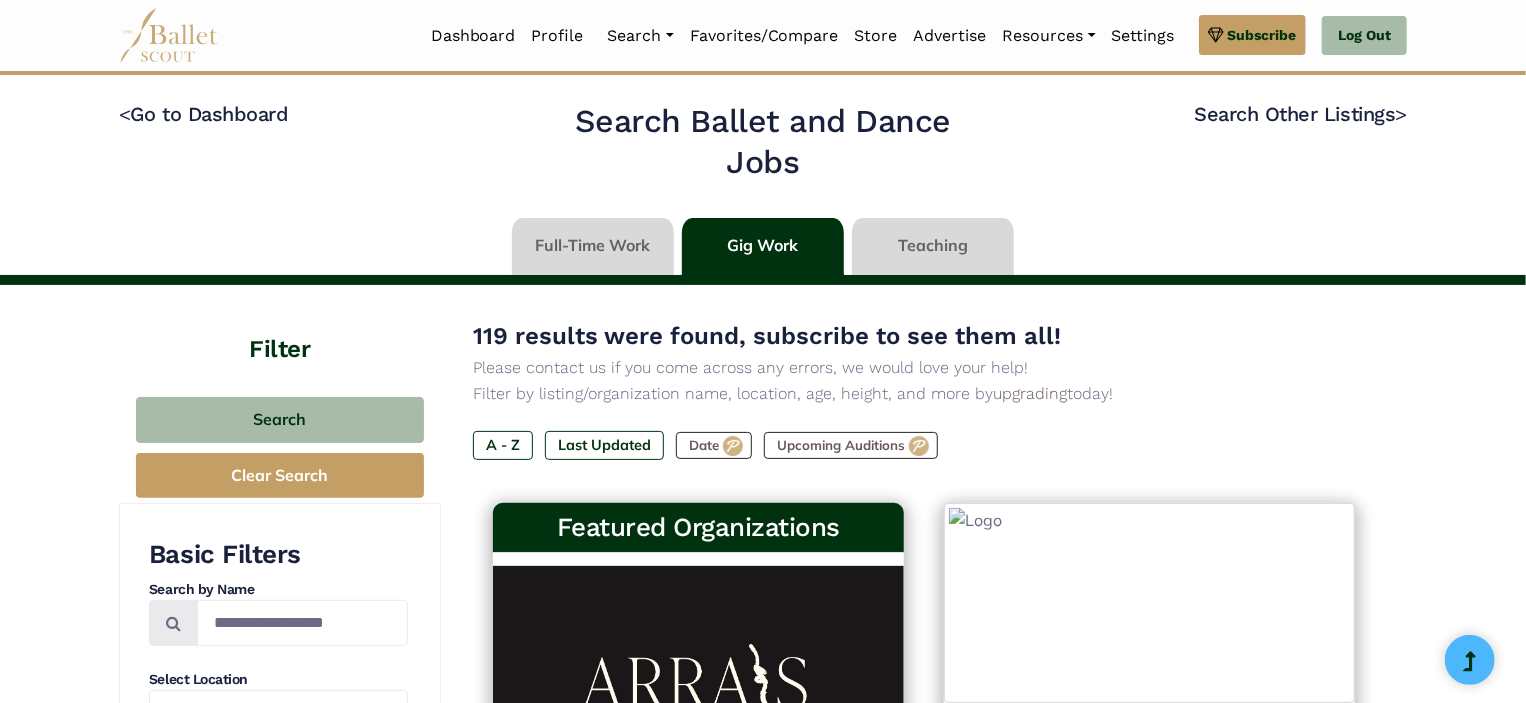 type on "******" 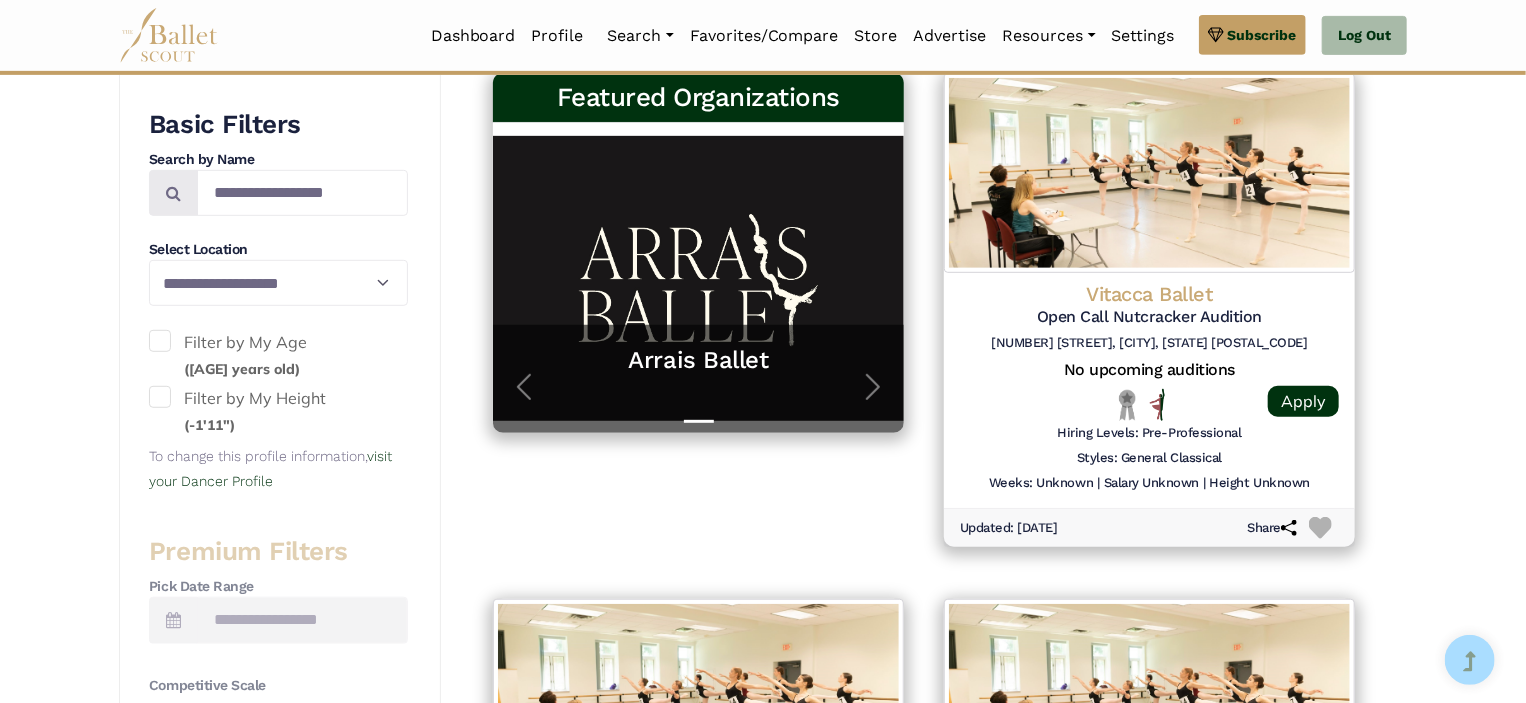scroll, scrollTop: 431, scrollLeft: 0, axis: vertical 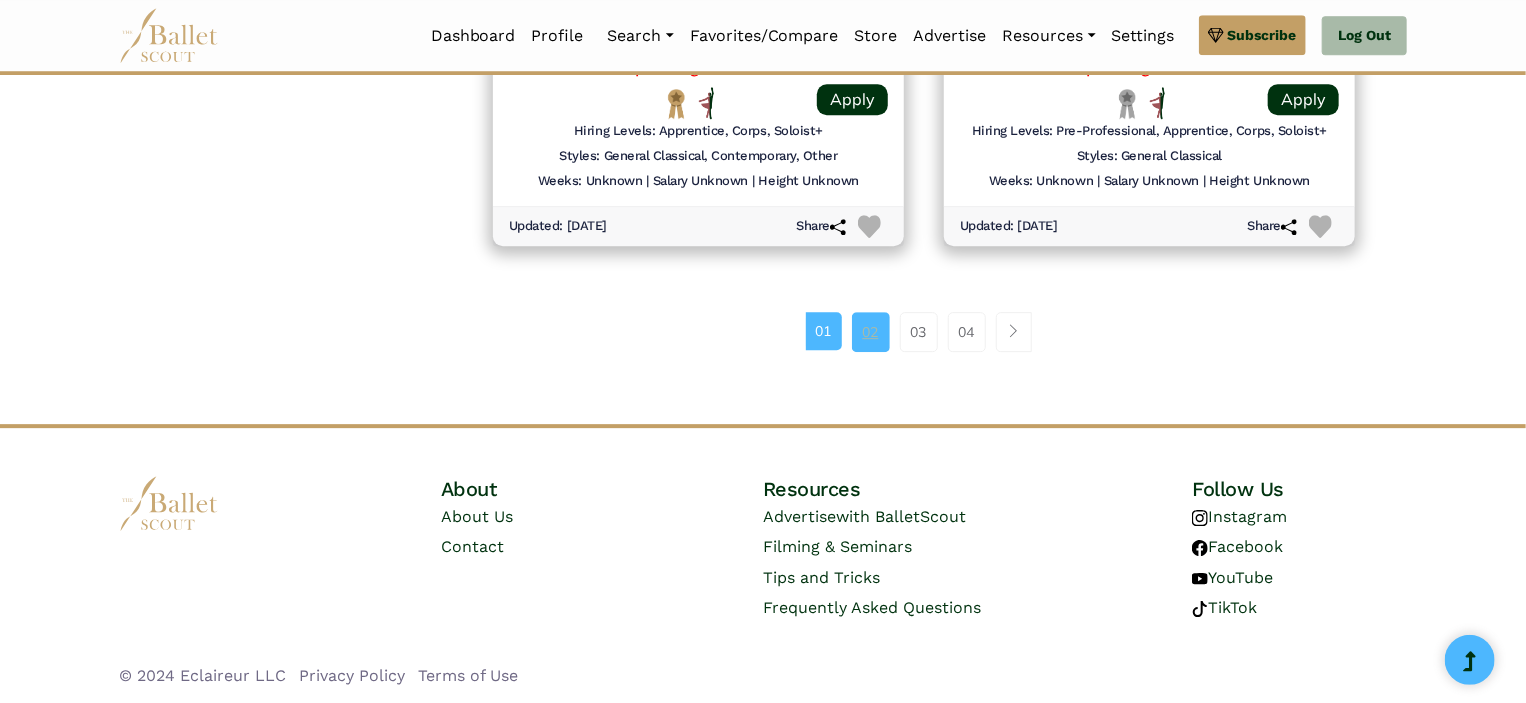 click on "02" at bounding box center [871, 332] 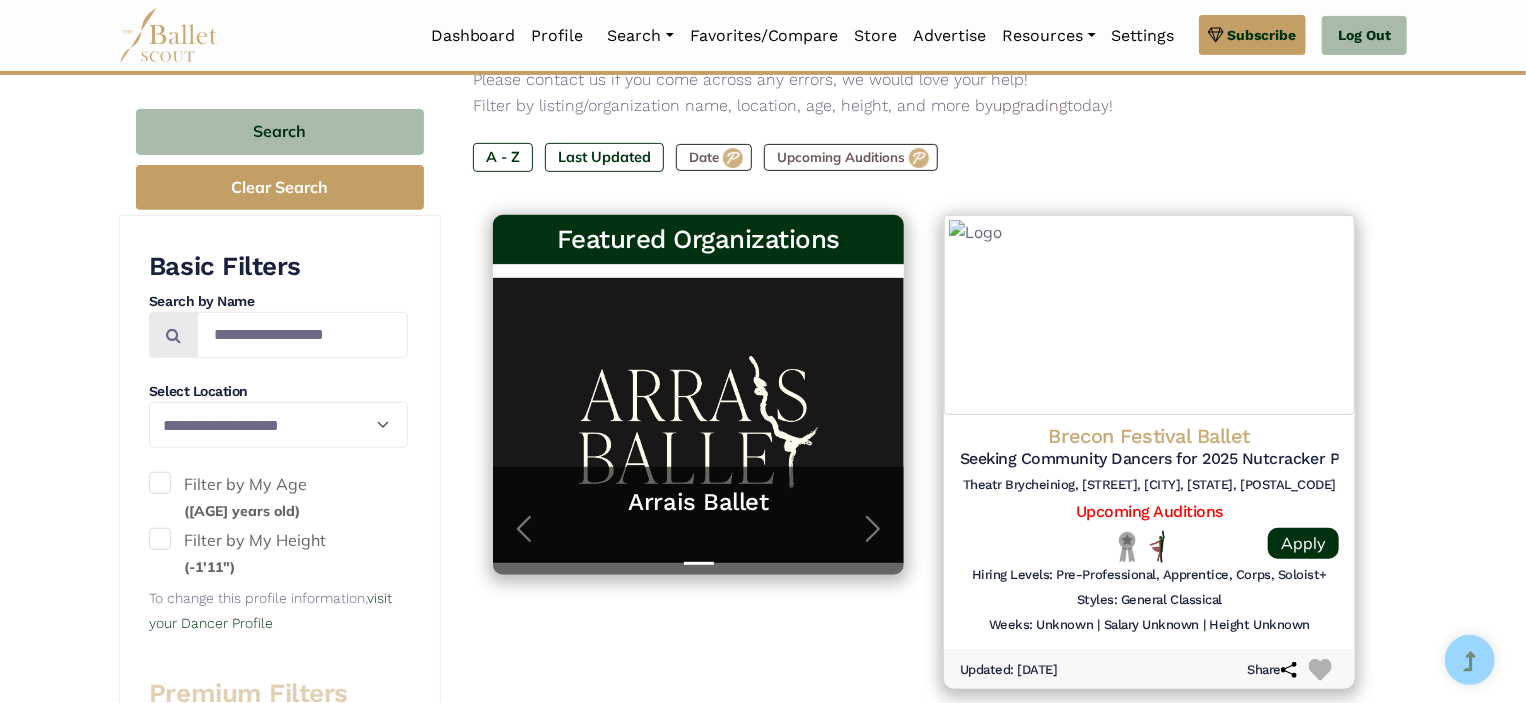 scroll, scrollTop: 290, scrollLeft: 0, axis: vertical 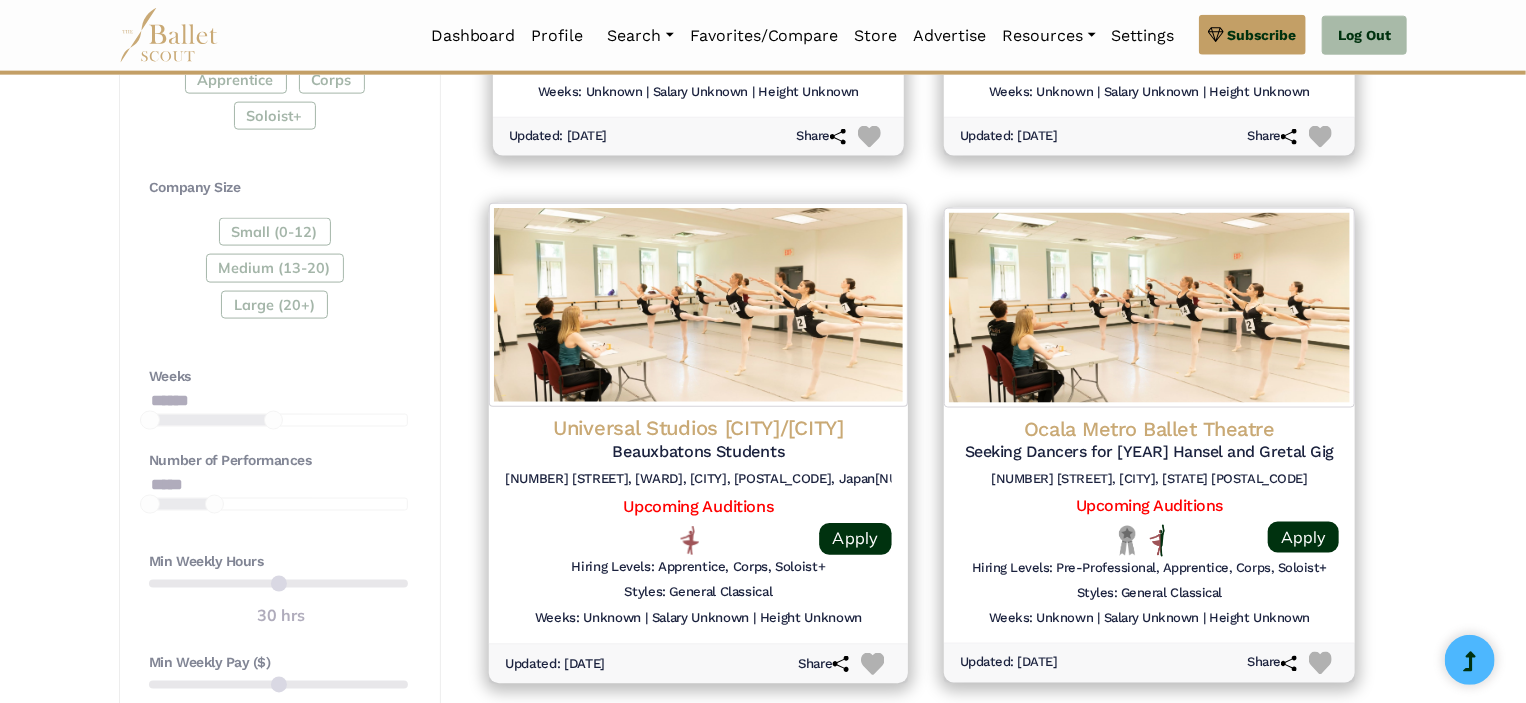 click on "Universal Studios [CITY]/[CITY]" at bounding box center (1149, -624) 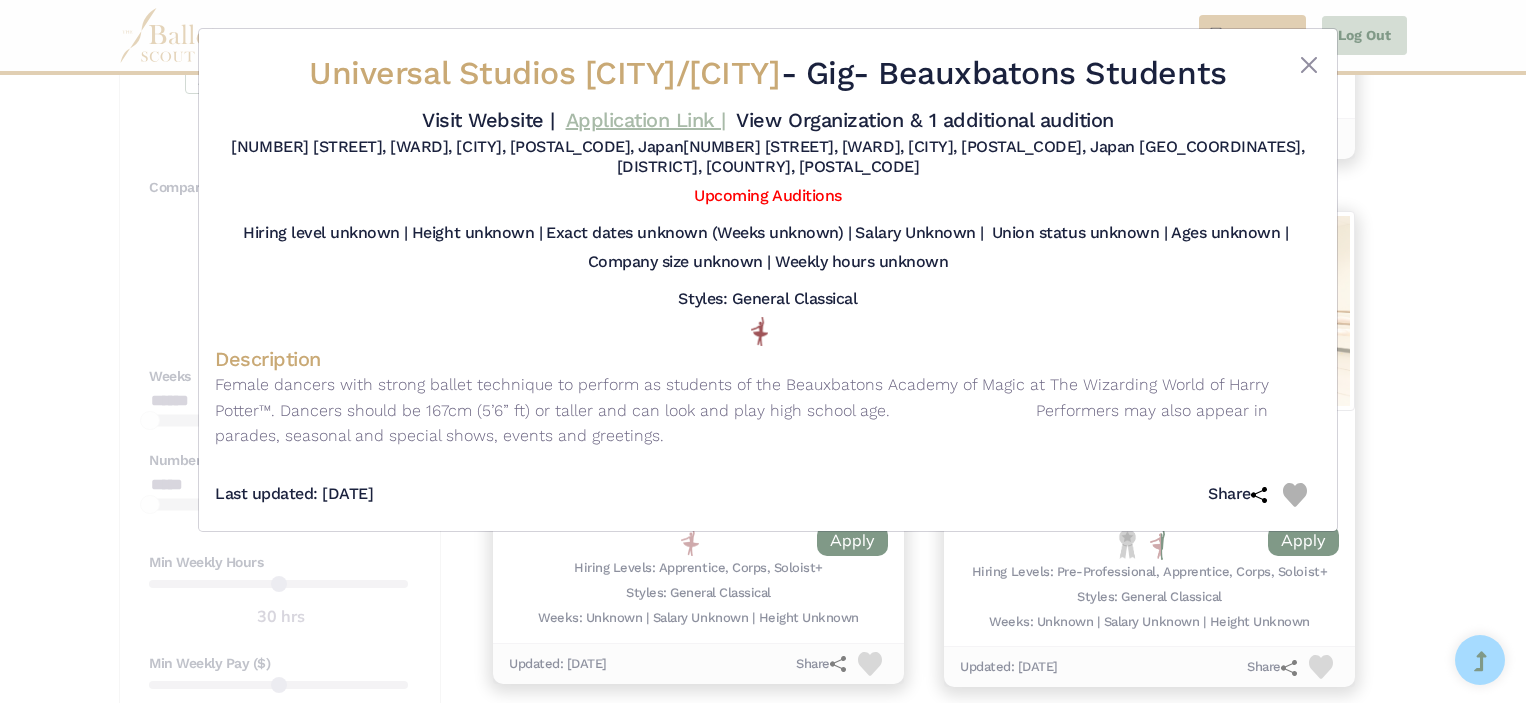 click on "Application Link |" at bounding box center [646, 120] 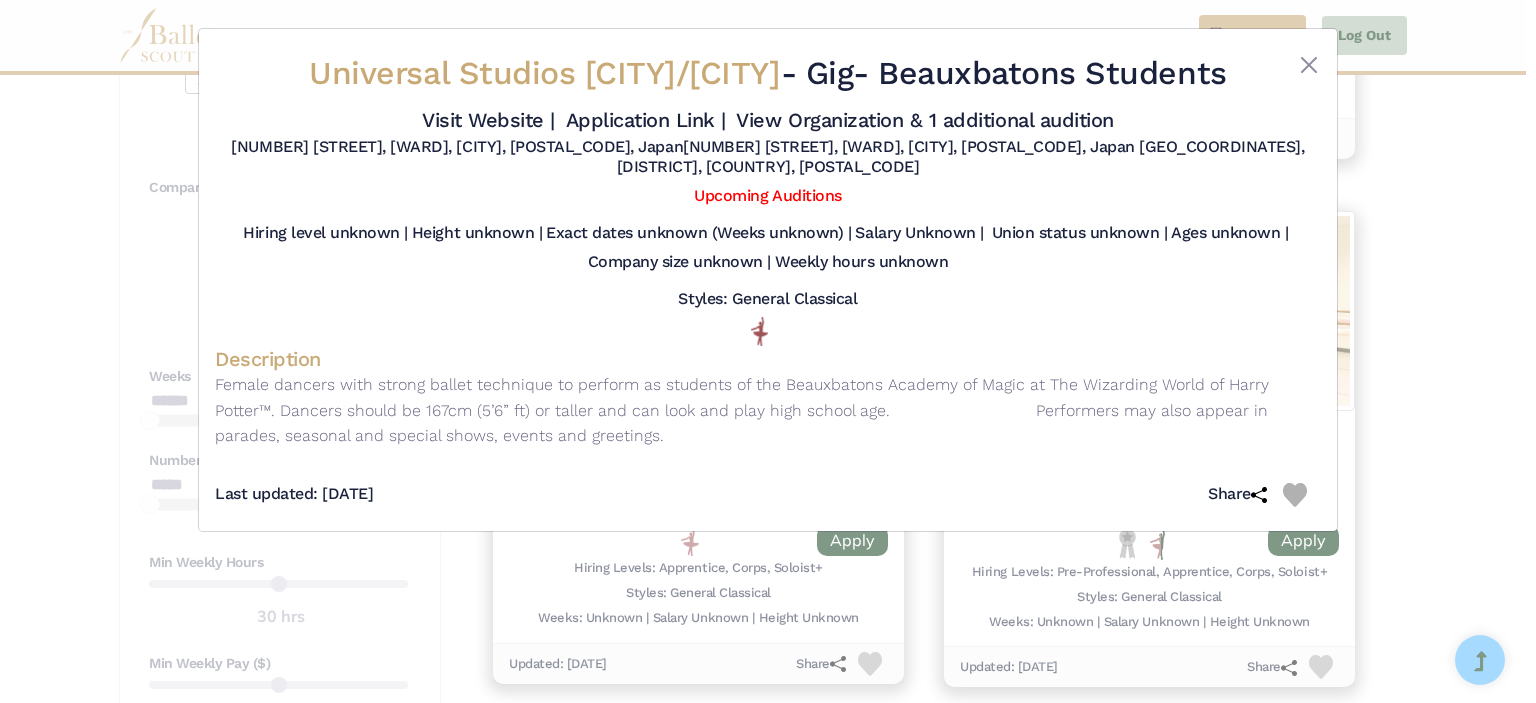 click on "Universal Studios Japan/Beijing
-
Gig
- Beauxbatons Students
Visit Website |
Application Link |
View Organization
& 1 additional audition" at bounding box center [768, 351] 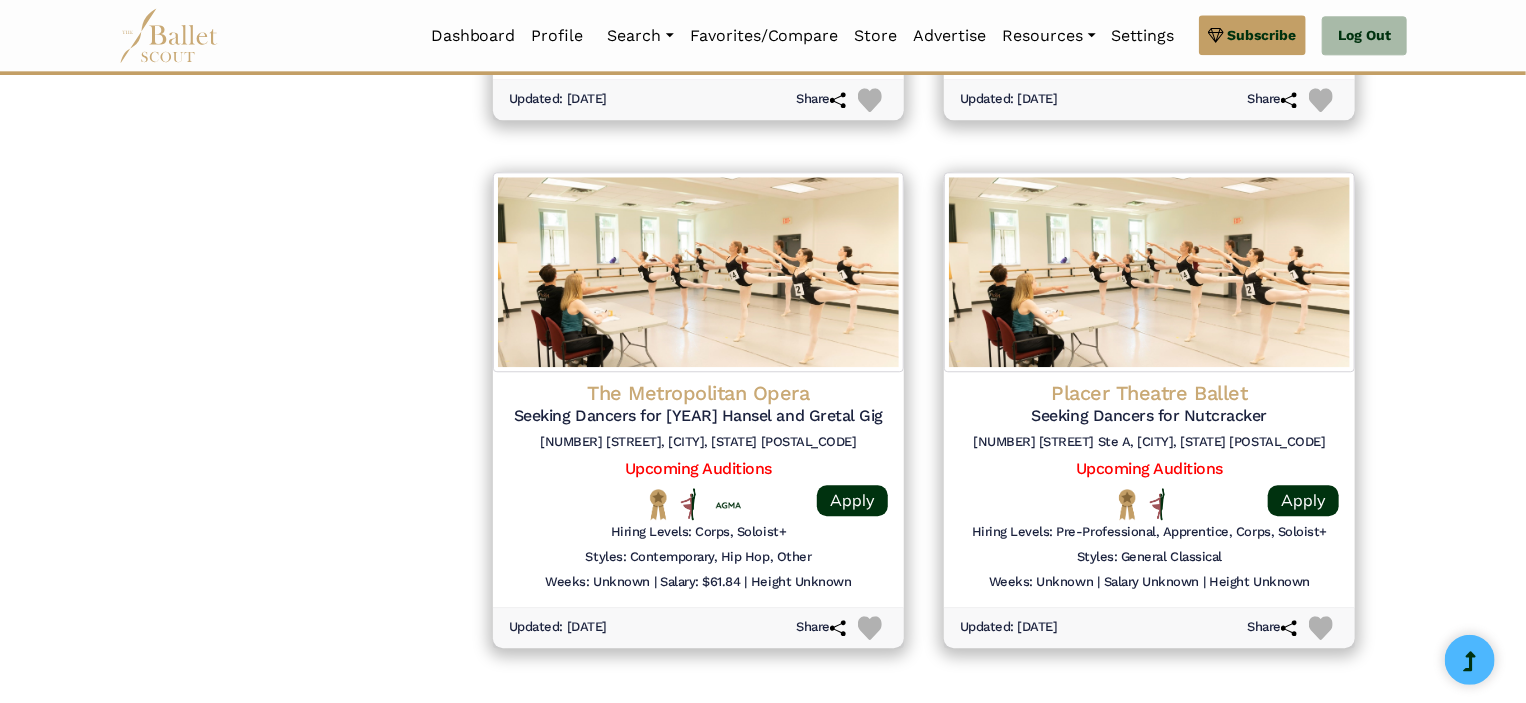 scroll, scrollTop: 2444, scrollLeft: 0, axis: vertical 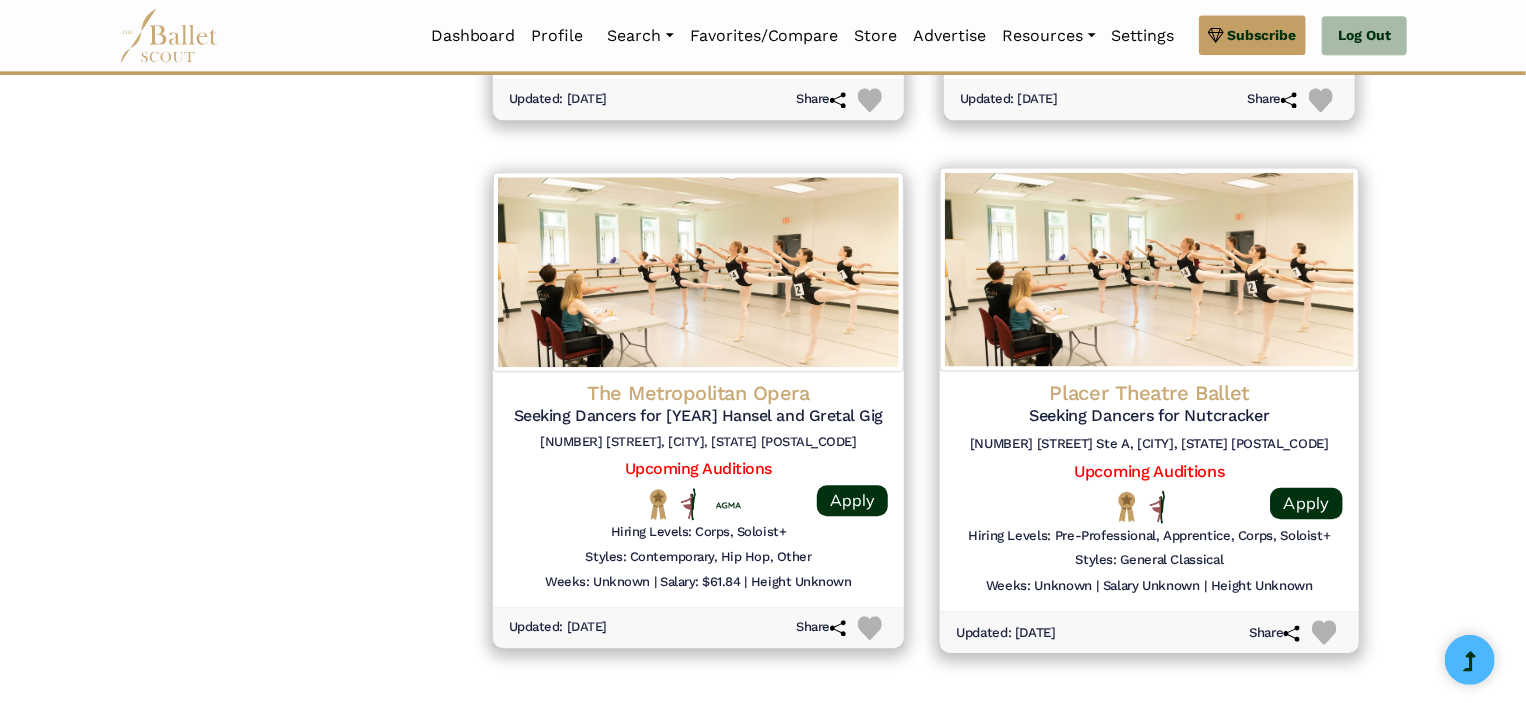 click on "Placer Theatre Ballet" at bounding box center (1149, -1720) 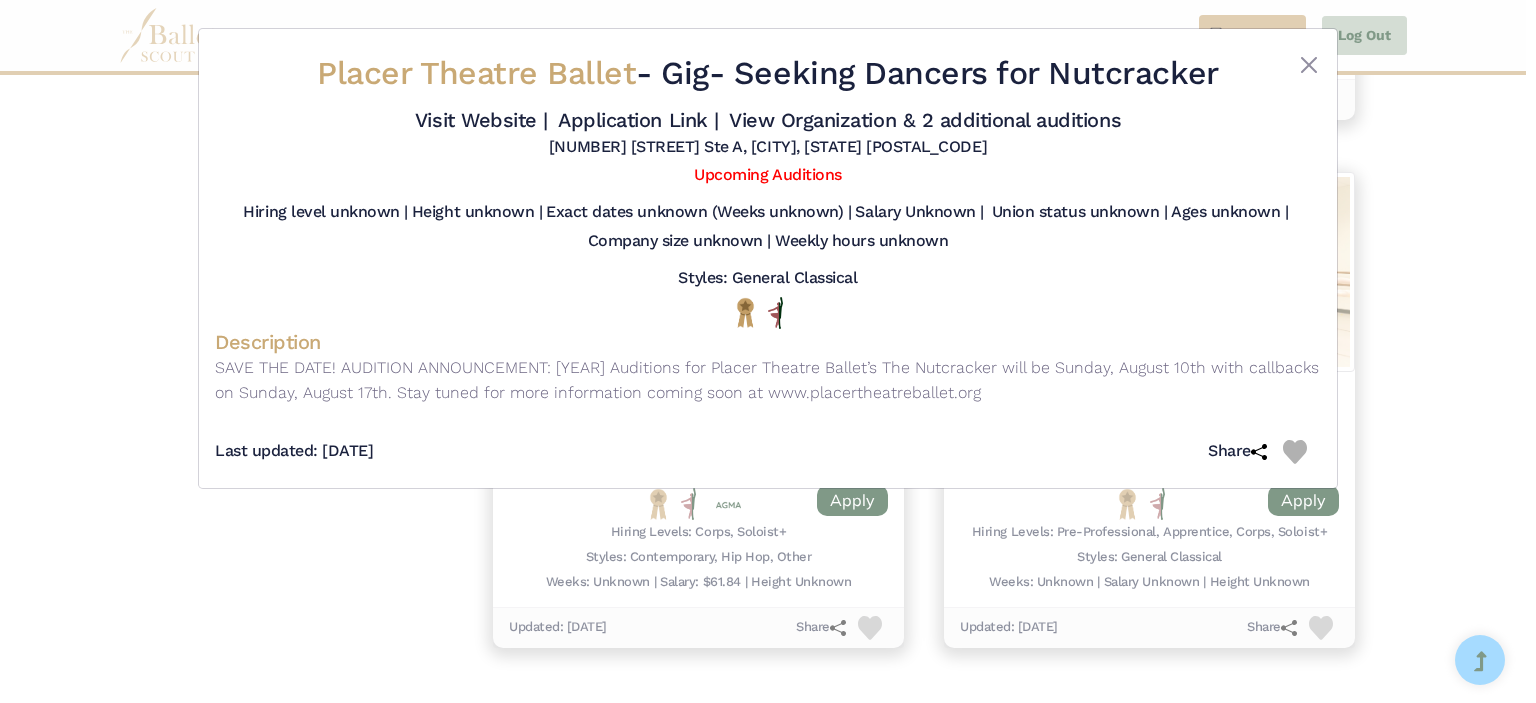 click on "Placer Theatre Ballet
-
Gig
- Seeking Dancers for Nutcracker
Visit Website |
Application Link |
View Organization
& 2 additional auditions" at bounding box center (768, 351) 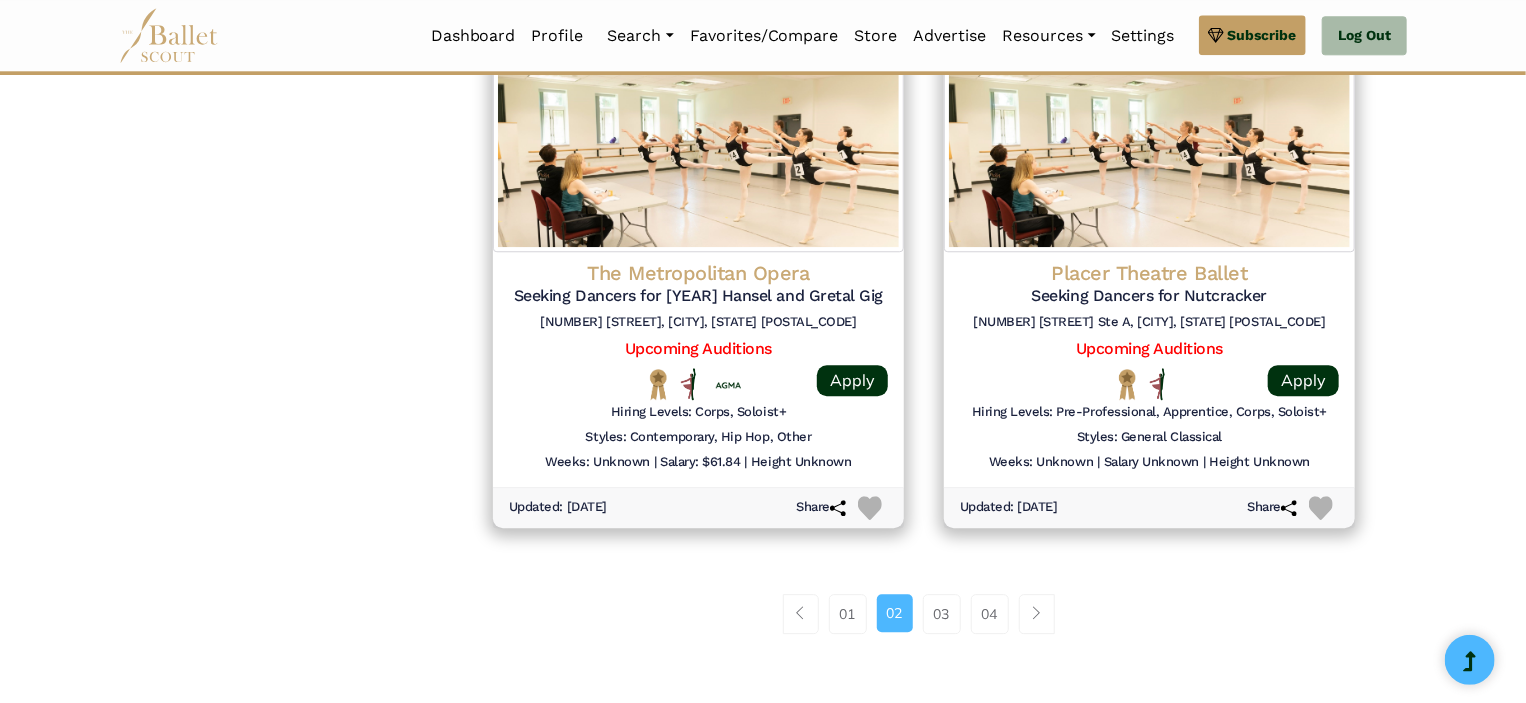 scroll, scrollTop: 2600, scrollLeft: 0, axis: vertical 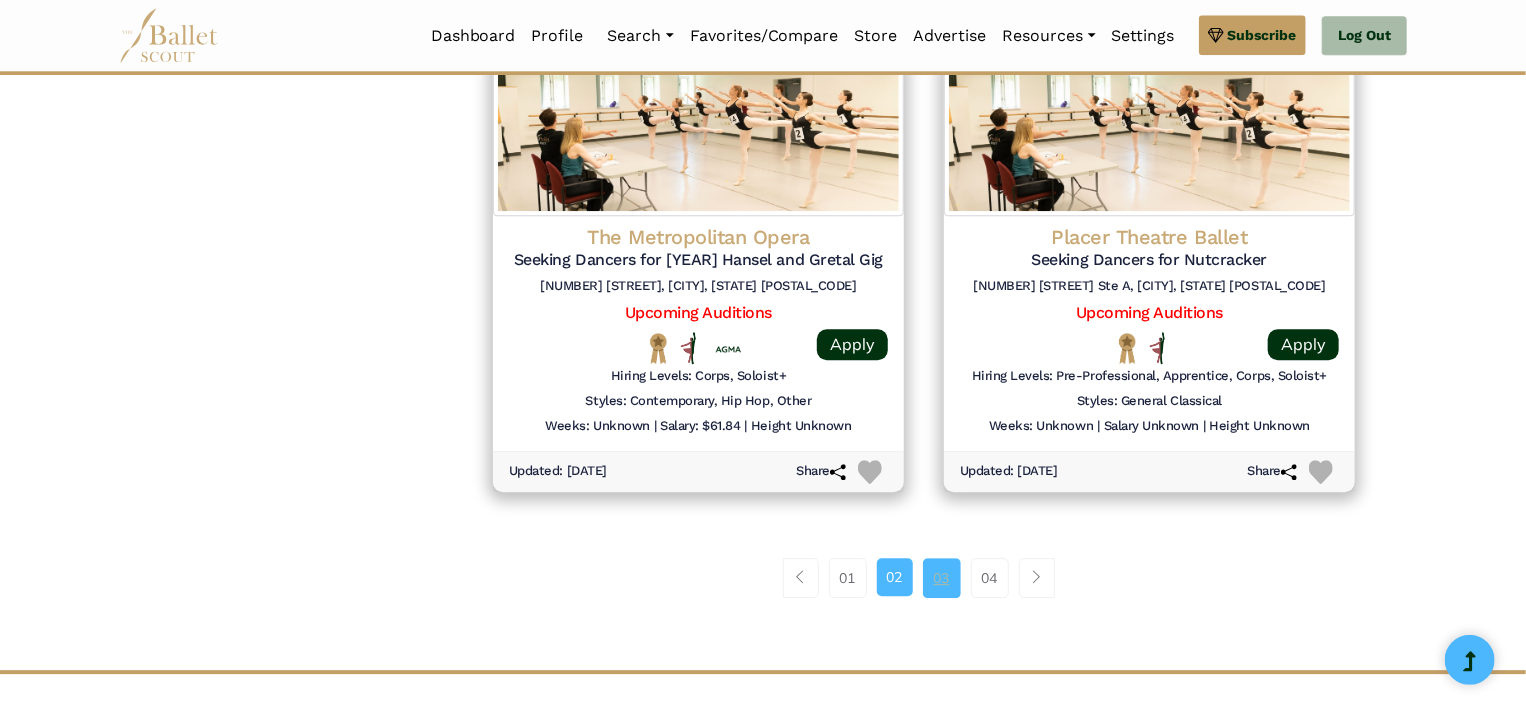 click on "03" at bounding box center [942, 578] 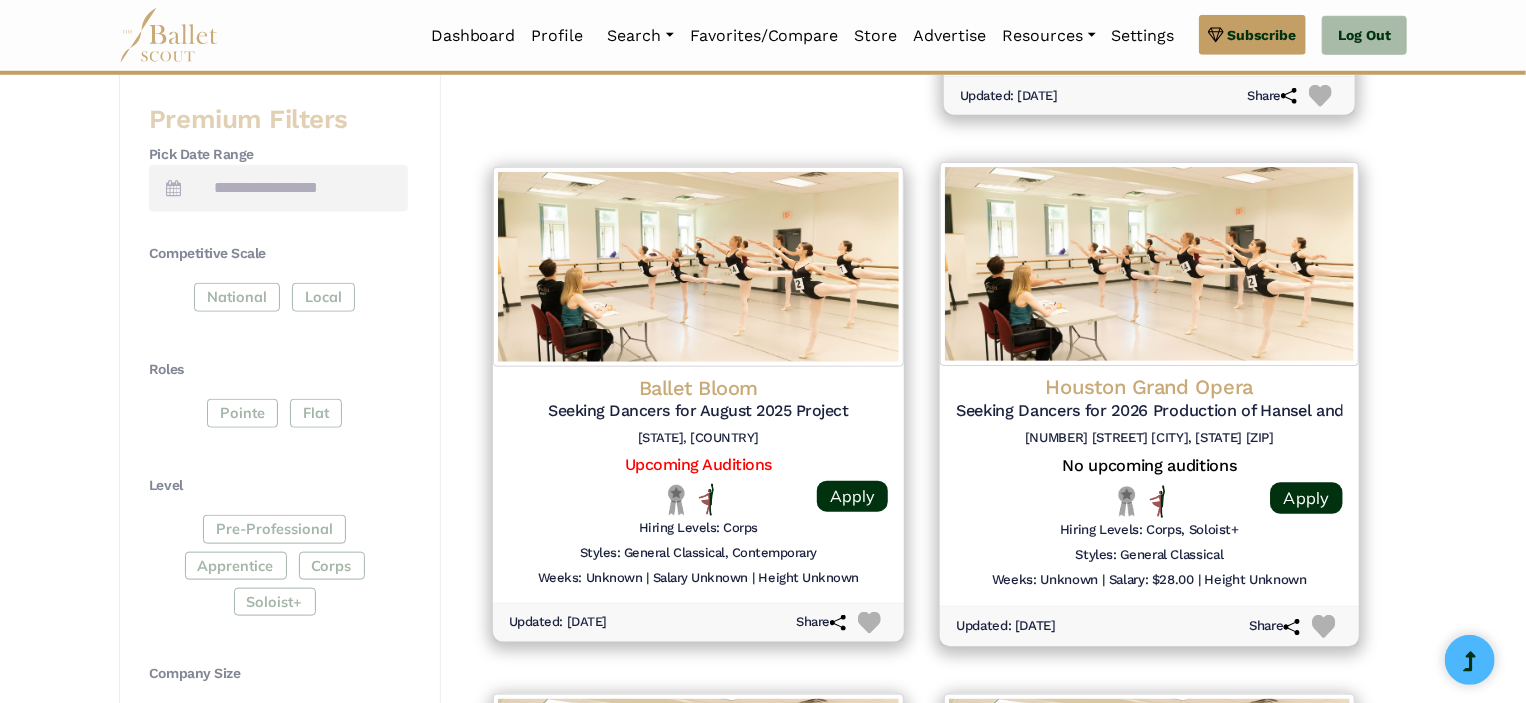scroll, scrollTop: 863, scrollLeft: 0, axis: vertical 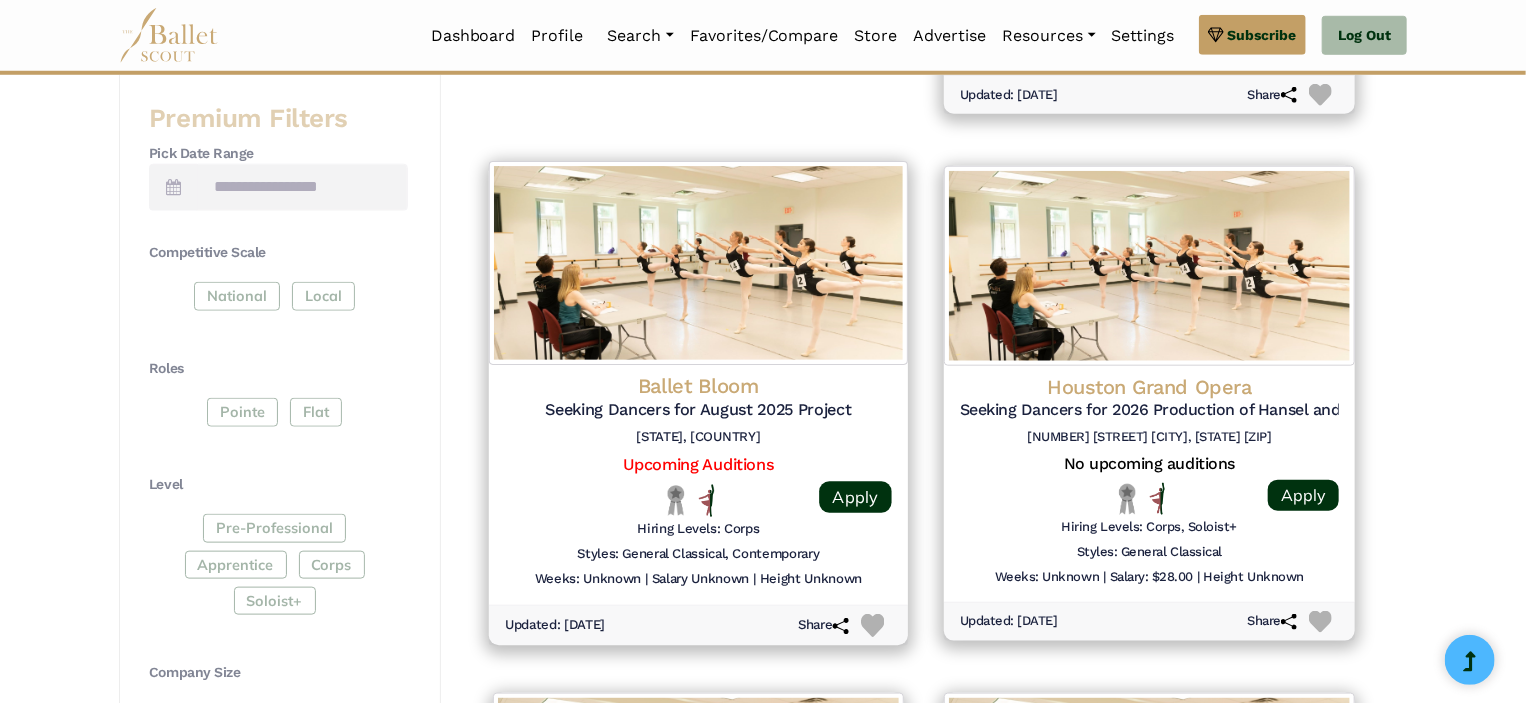 click on "Ballet Bloom" at bounding box center [1149, -139] 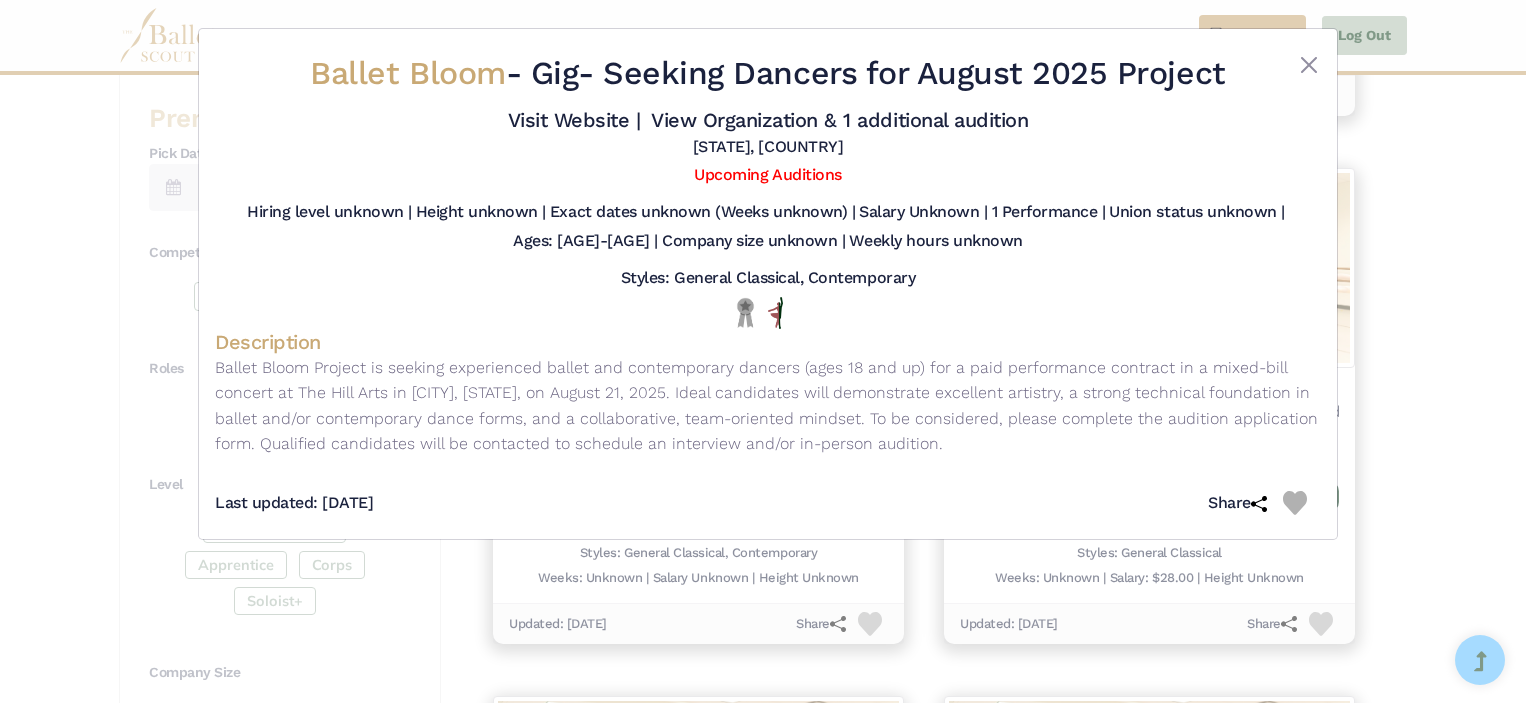 click on "Ballet Bloom
-
Gig
- Seeking Dancers for August 2025 Project
Visit Website |
View Organization
& 1 additional audition
Maine, United States" at bounding box center [768, 351] 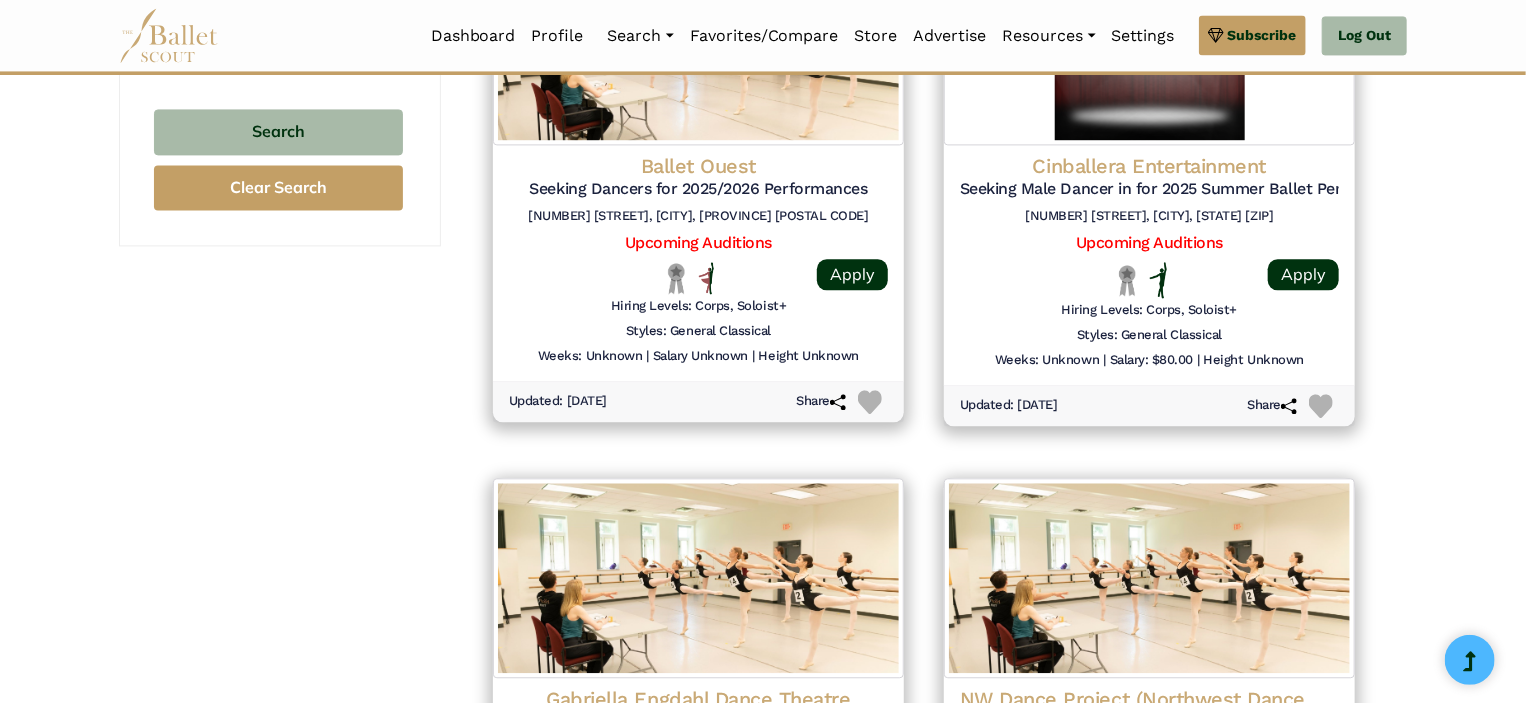 scroll, scrollTop: 1970, scrollLeft: 0, axis: vertical 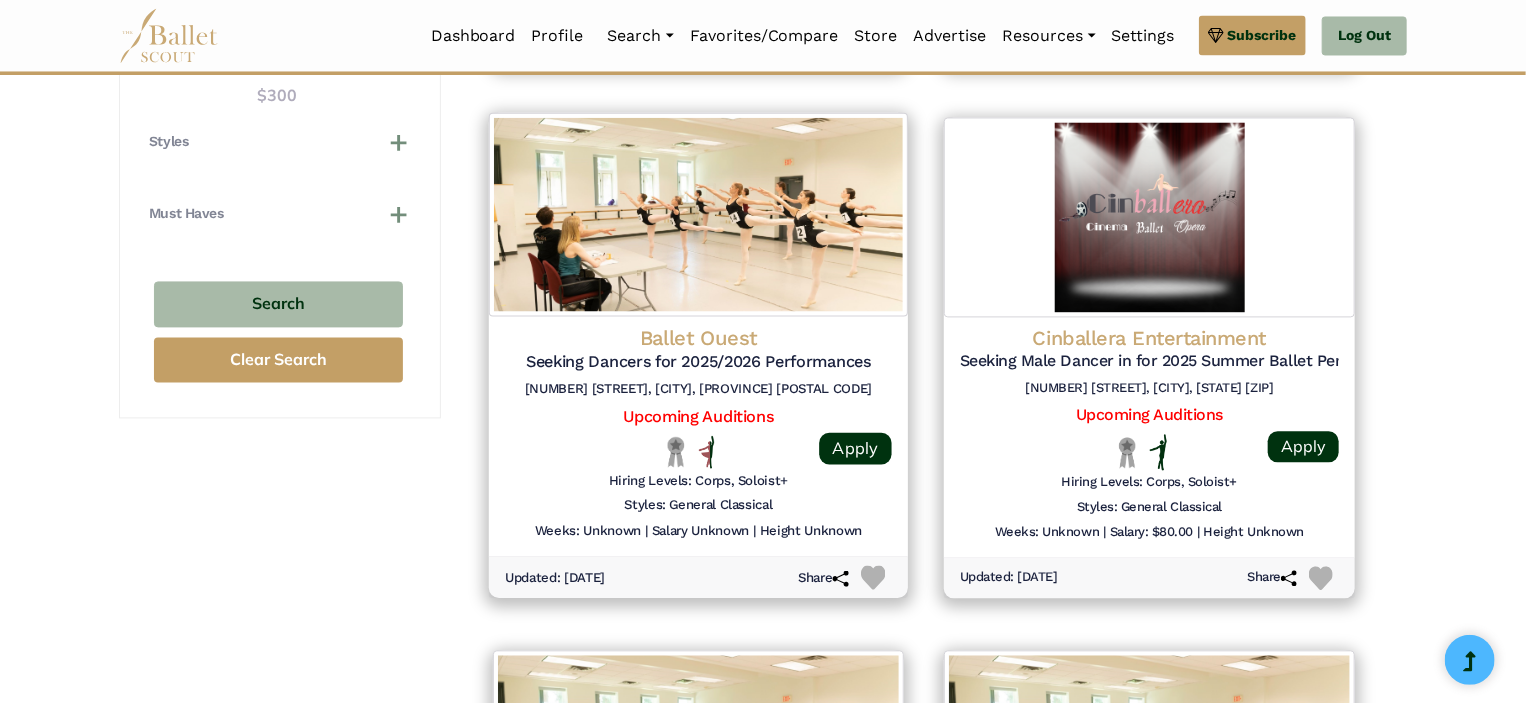 click on "Ballet Ouest" at bounding box center [1149, -1246] 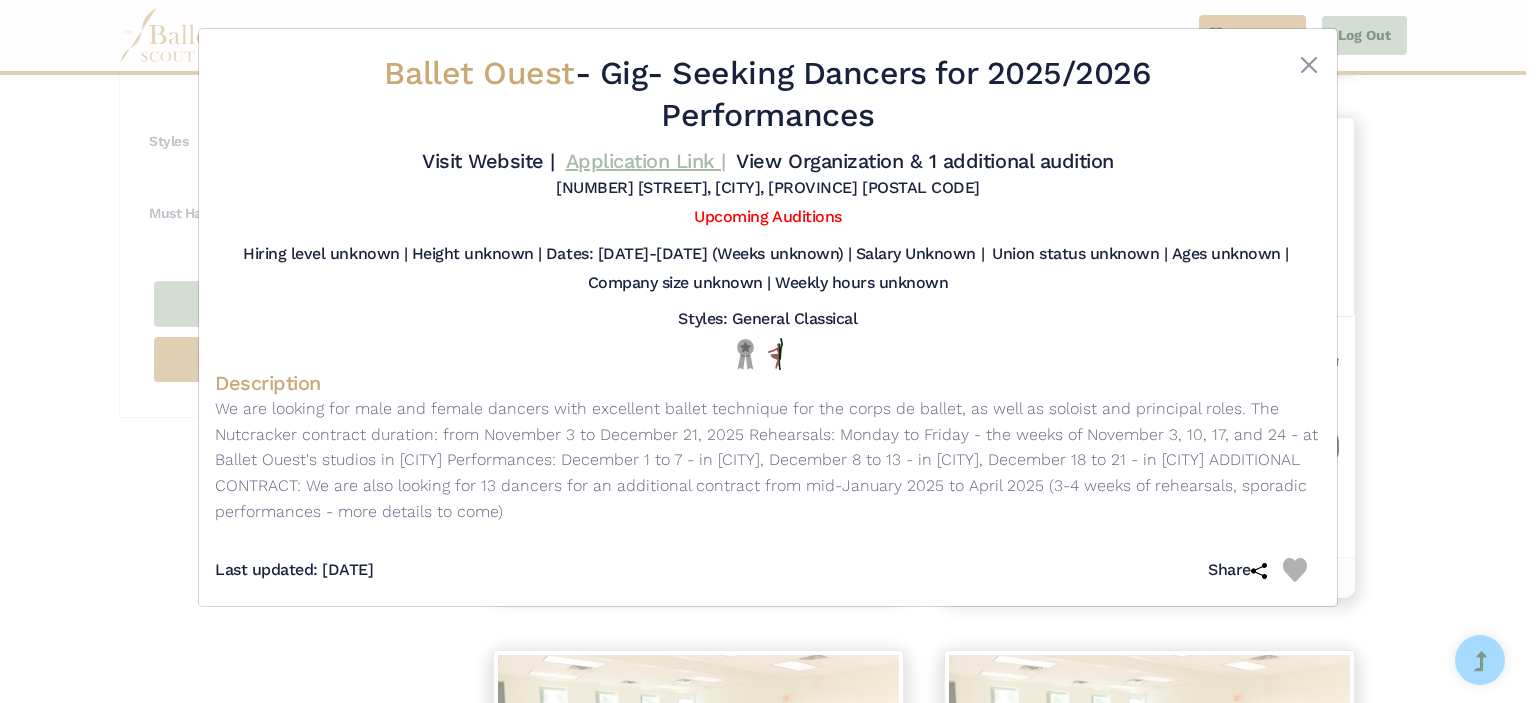 click on "Application Link |" at bounding box center (646, 161) 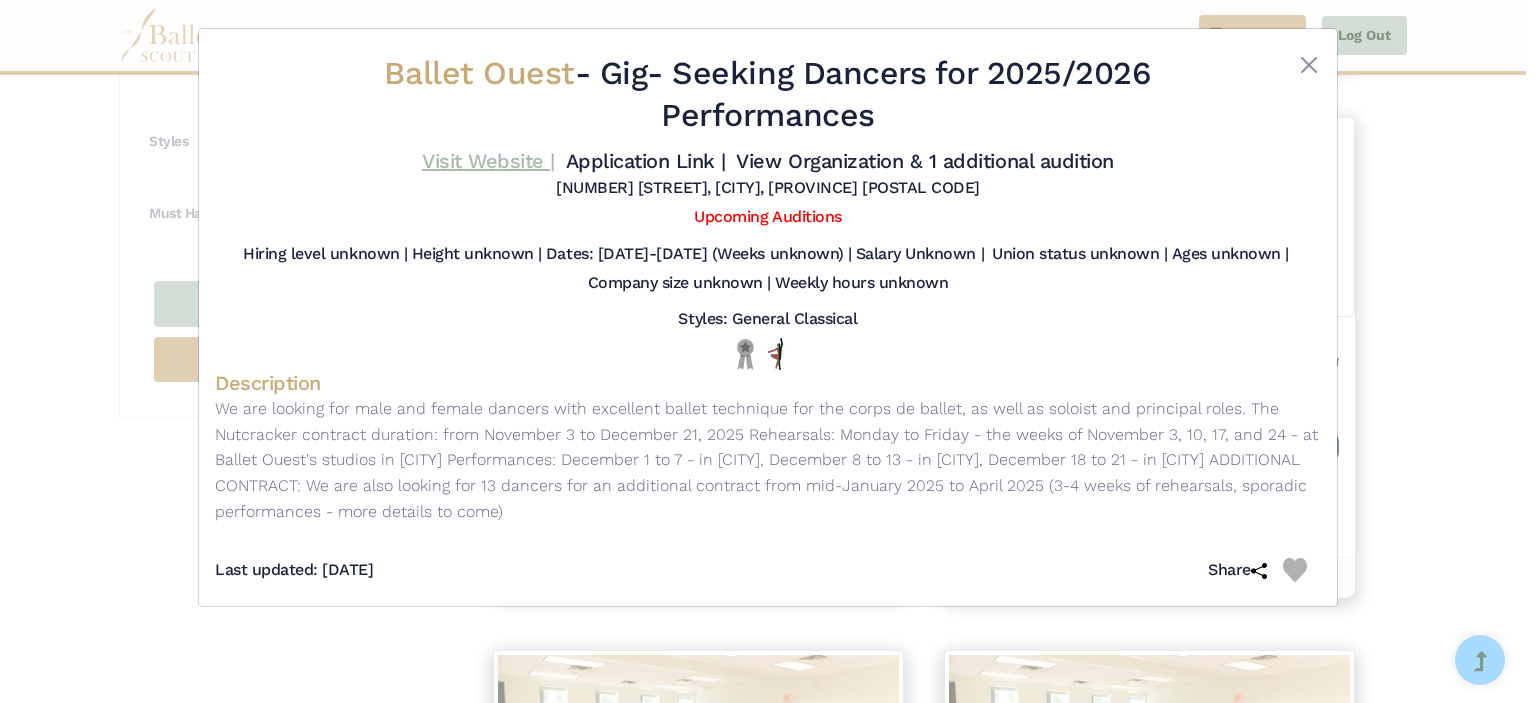 click on "Visit Website |" at bounding box center (488, 161) 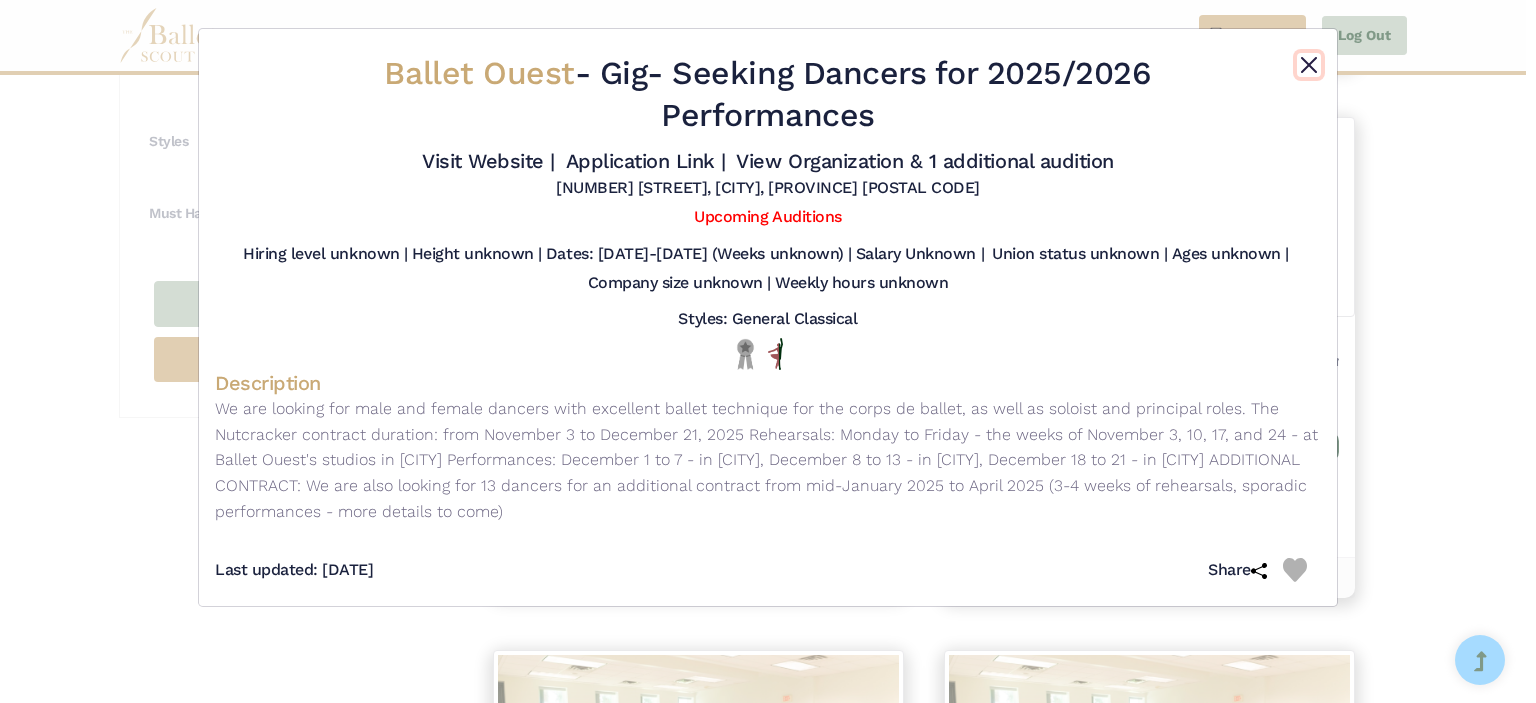 click at bounding box center (1309, 65) 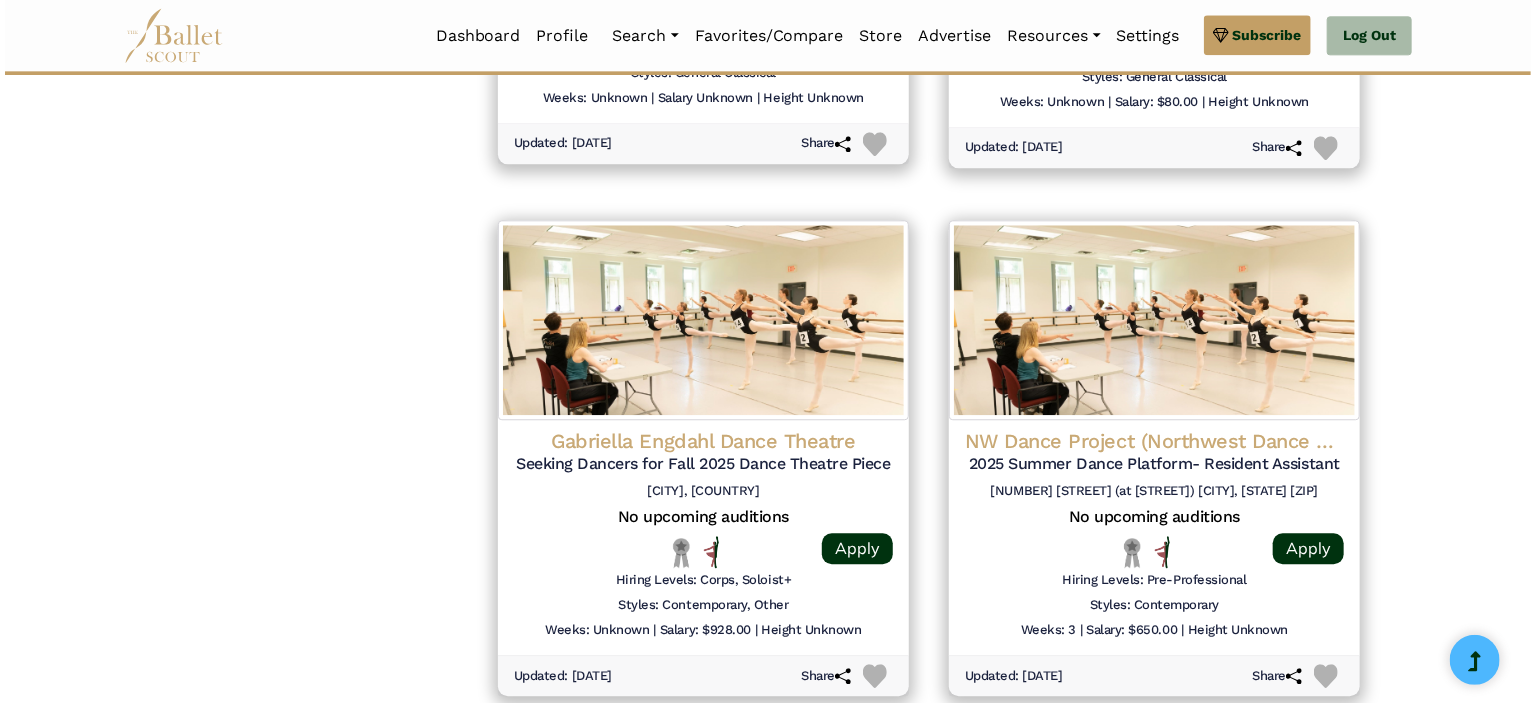 scroll, scrollTop: 2400, scrollLeft: 0, axis: vertical 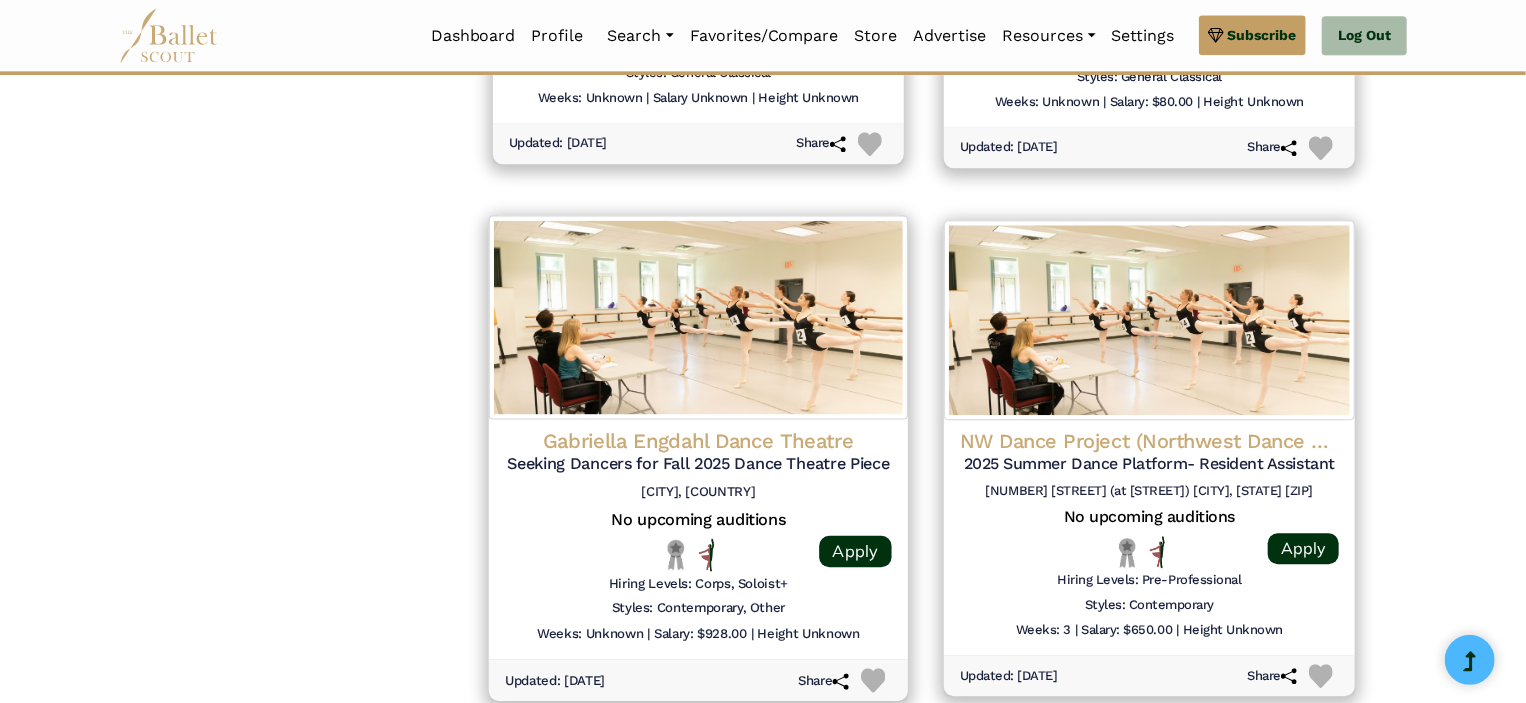 drag, startPoint x: 788, startPoint y: 440, endPoint x: 706, endPoint y: 439, distance: 82.006096 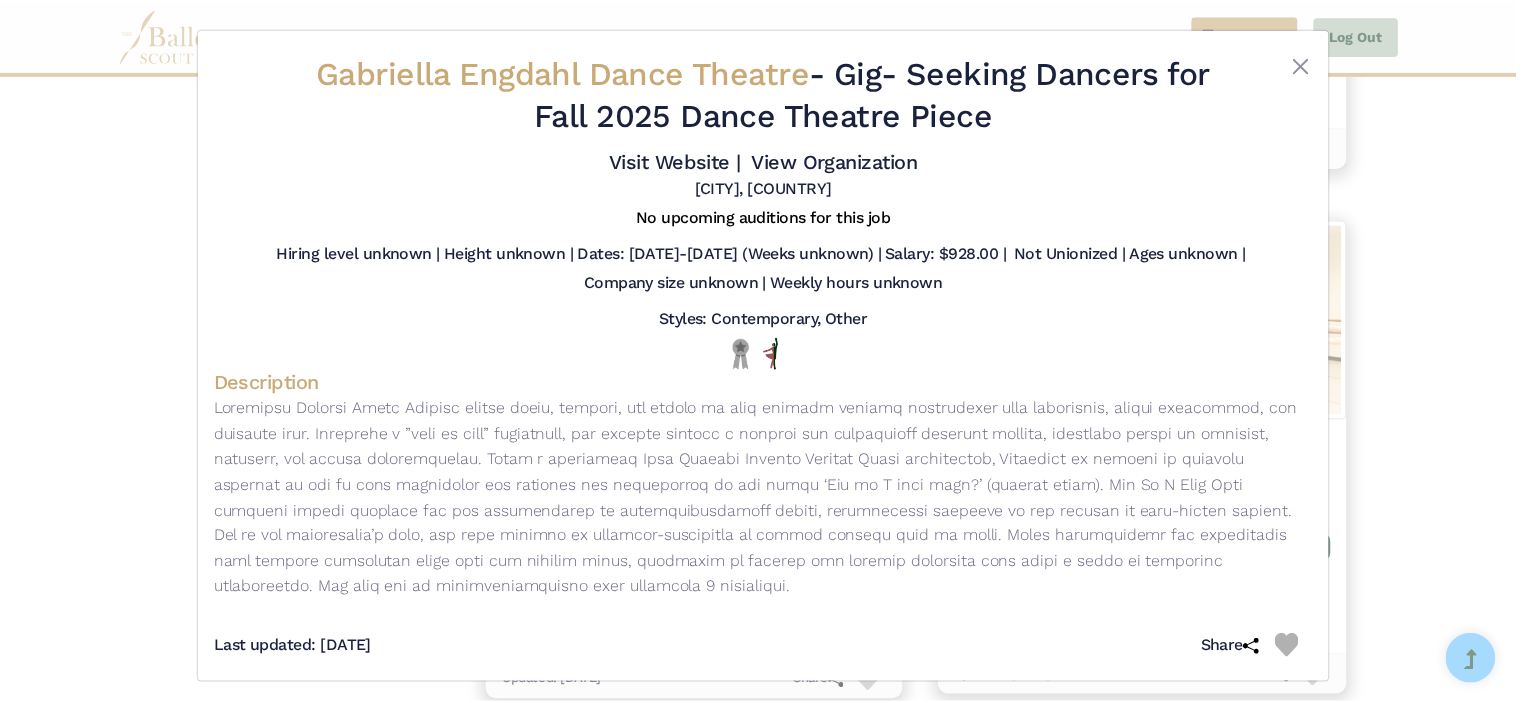 scroll, scrollTop: 8, scrollLeft: 0, axis: vertical 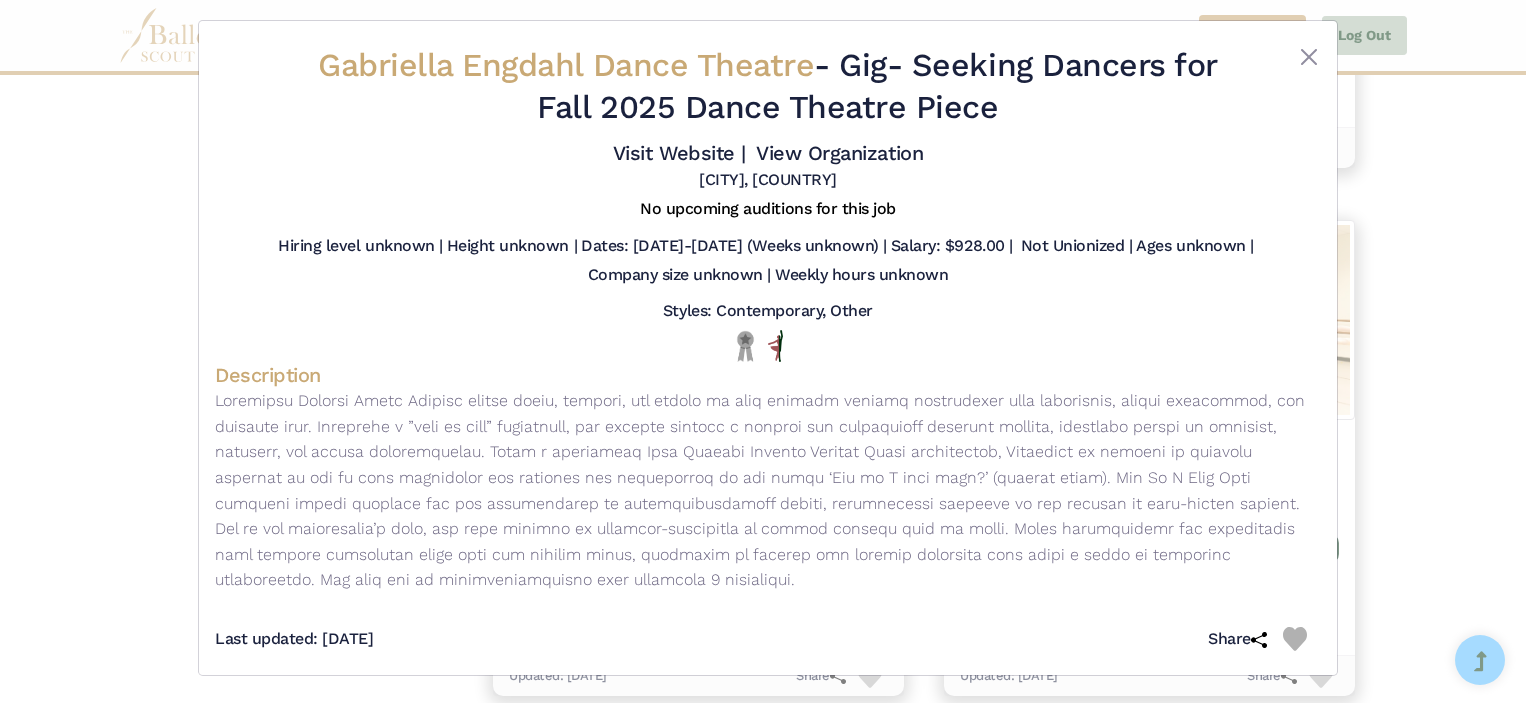 click on "Gabriella Engdahl Dance Theatre
-
Gig
- Seeking Dancers for Fall 2025 Dance Theatre Piece
Visit Website |
View Organization
London, UK" at bounding box center [768, 351] 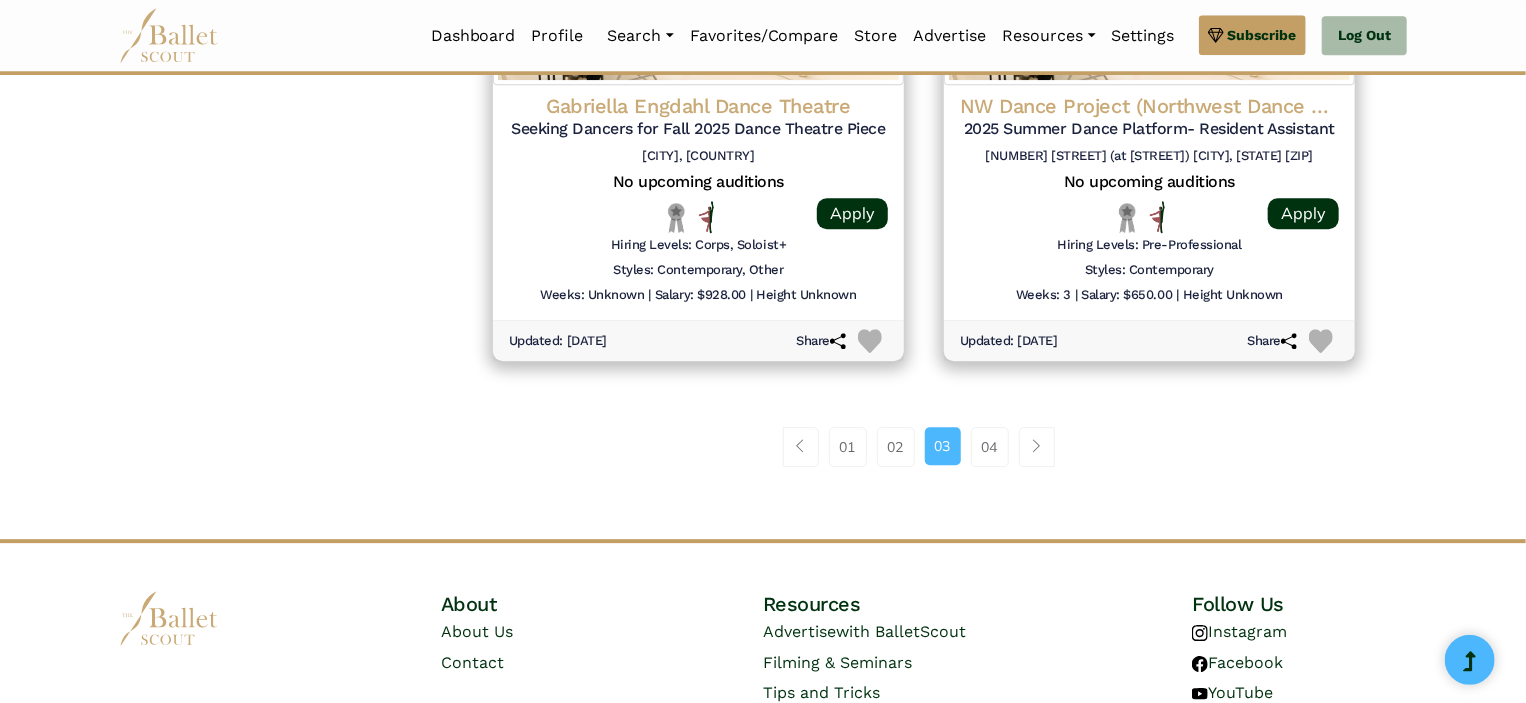 scroll, scrollTop: 2736, scrollLeft: 0, axis: vertical 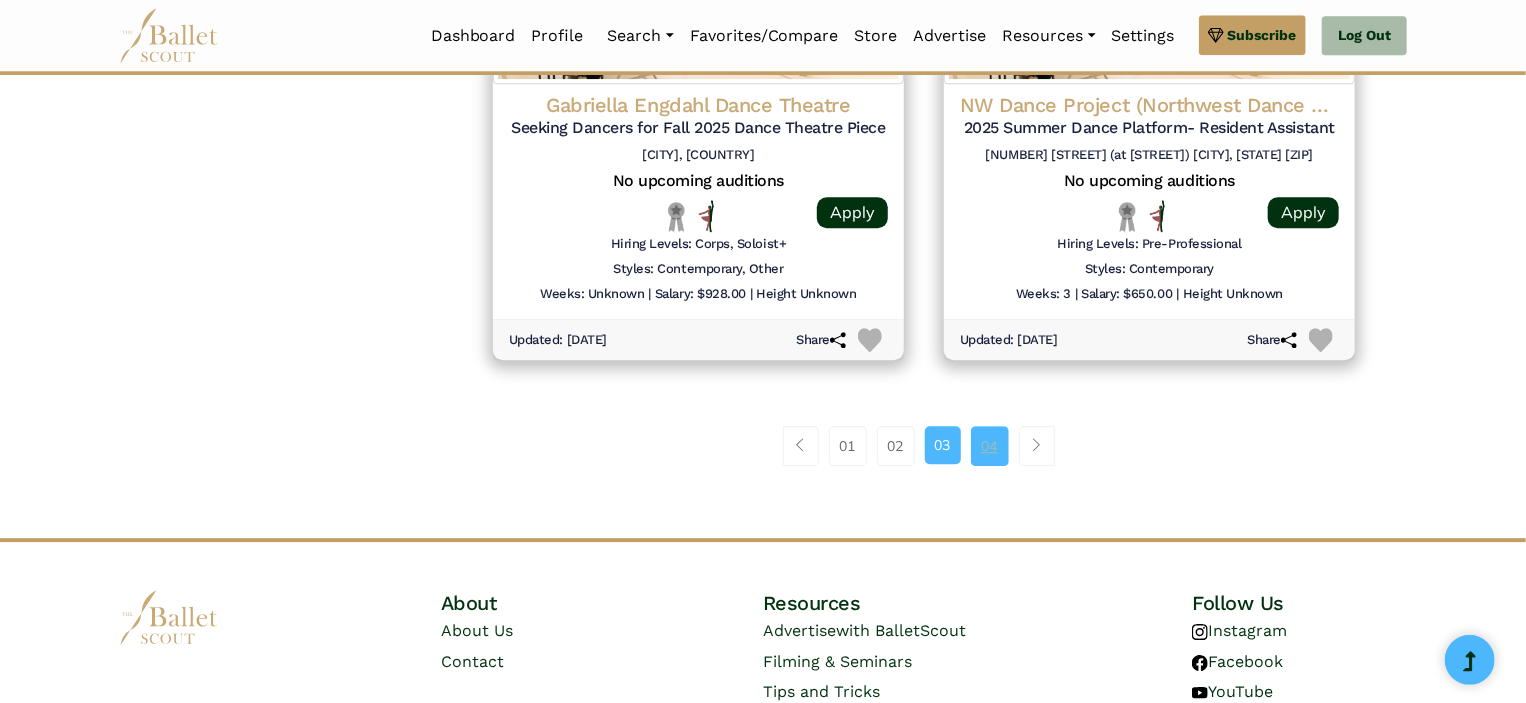 click on "04" at bounding box center (990, 446) 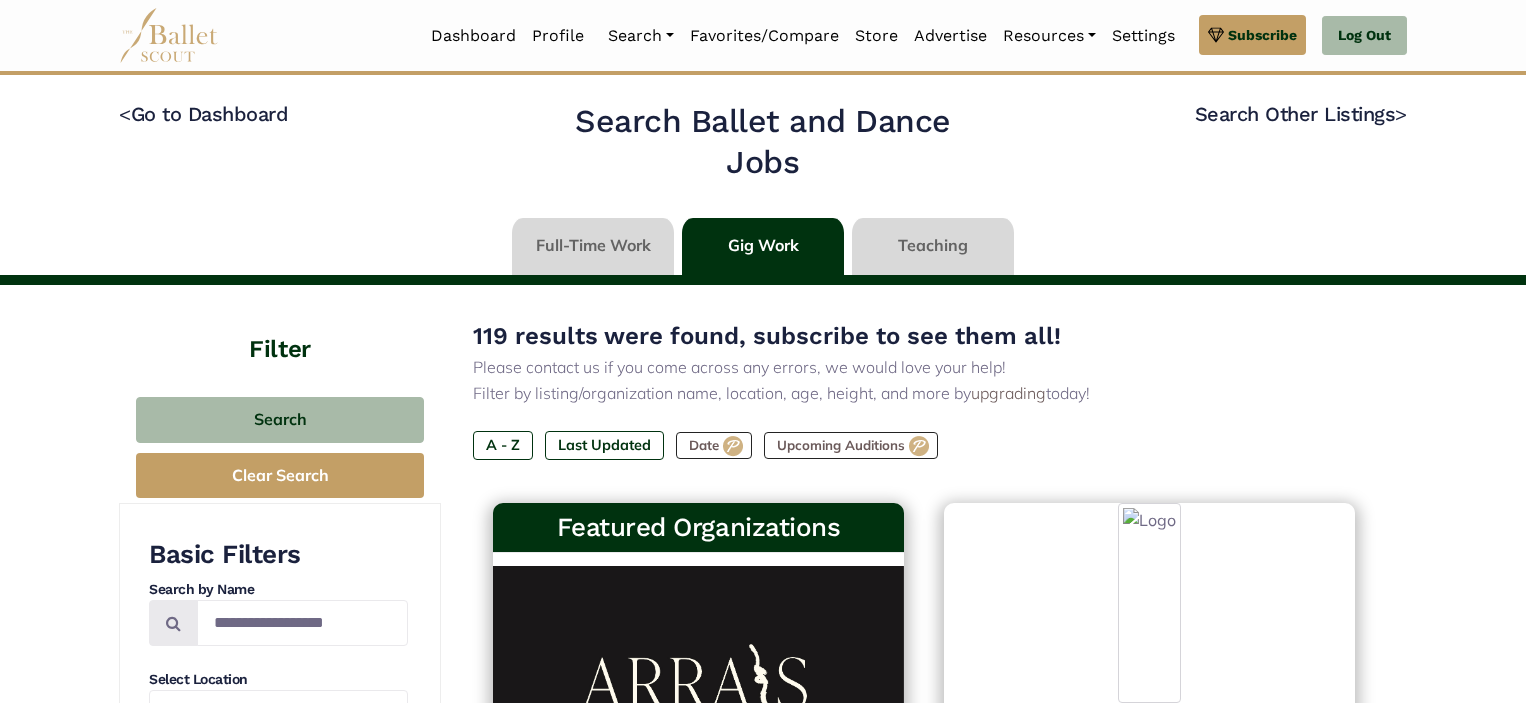 scroll, scrollTop: 0, scrollLeft: 0, axis: both 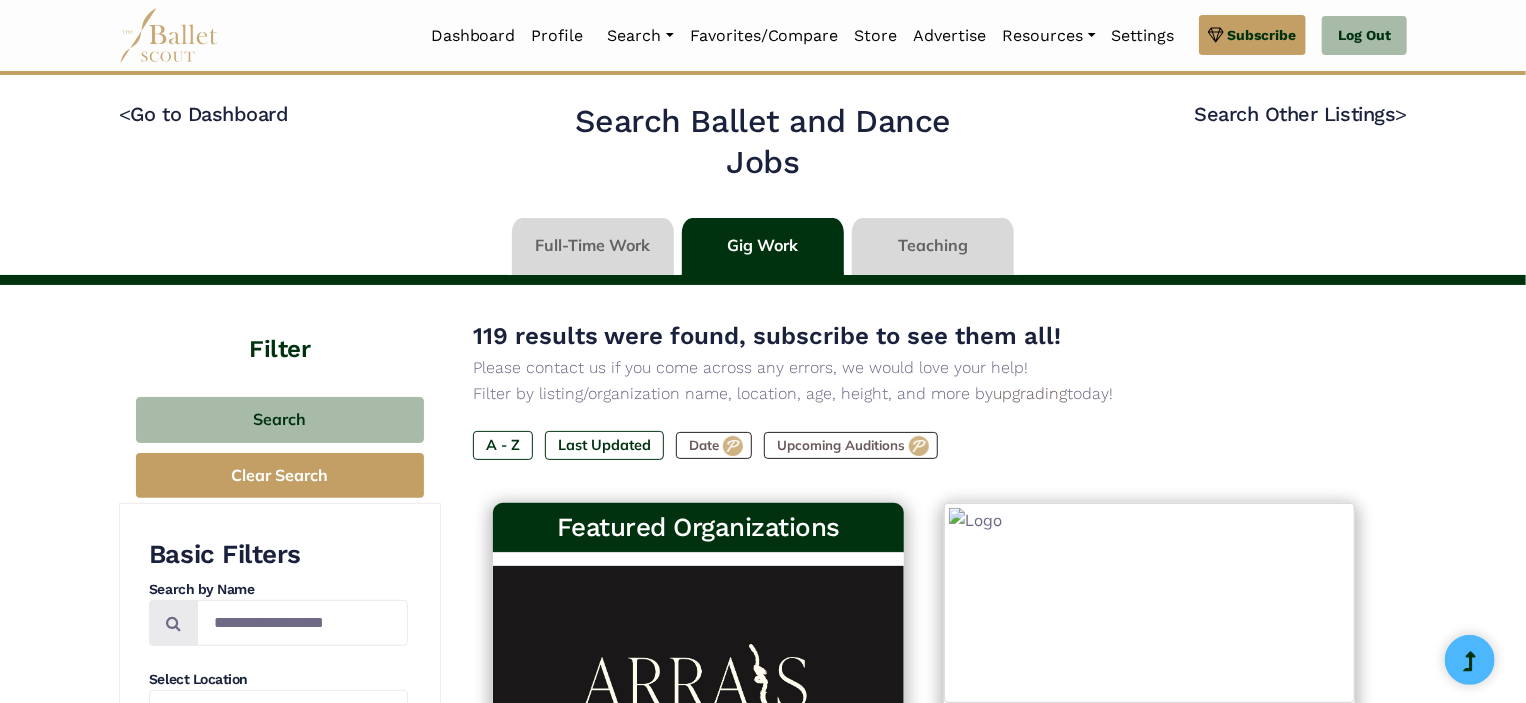 type on "******" 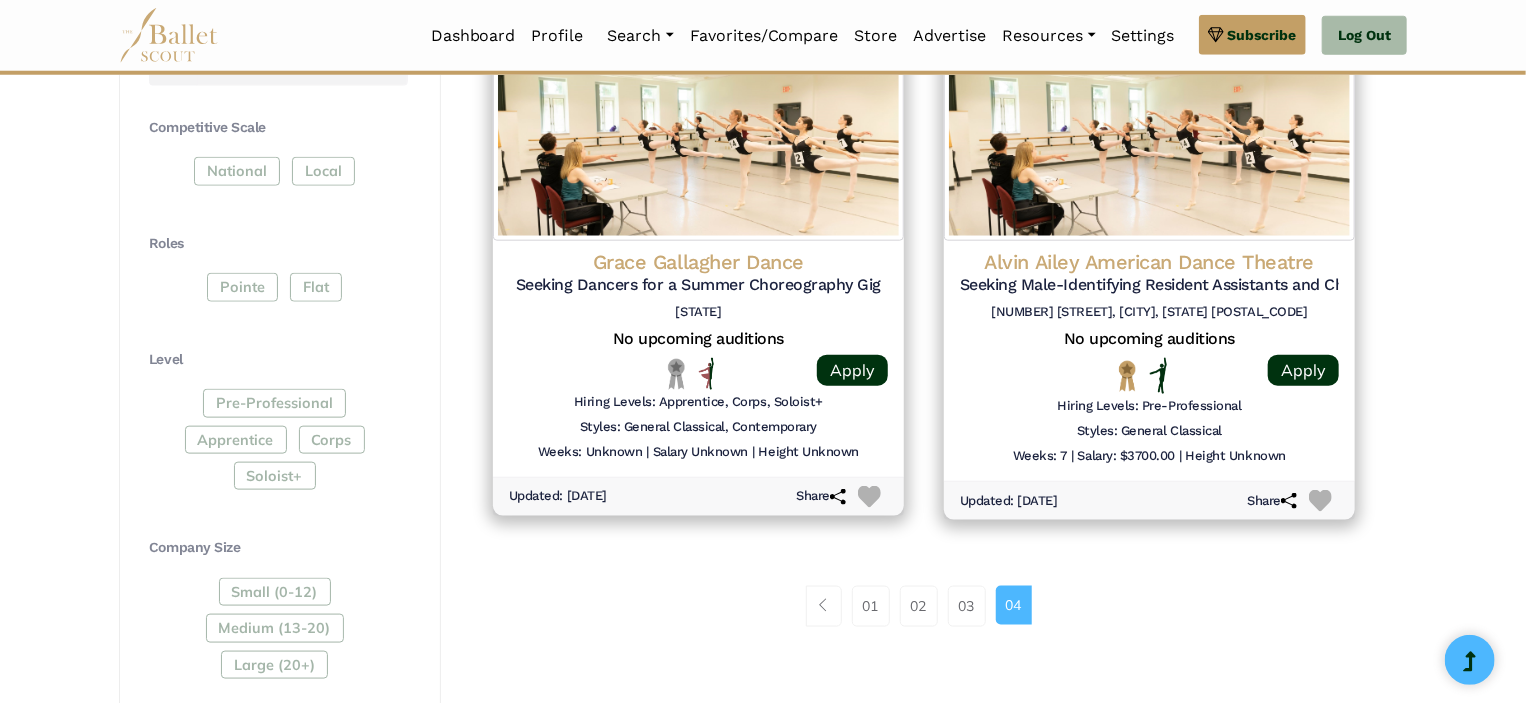 scroll, scrollTop: 990, scrollLeft: 0, axis: vertical 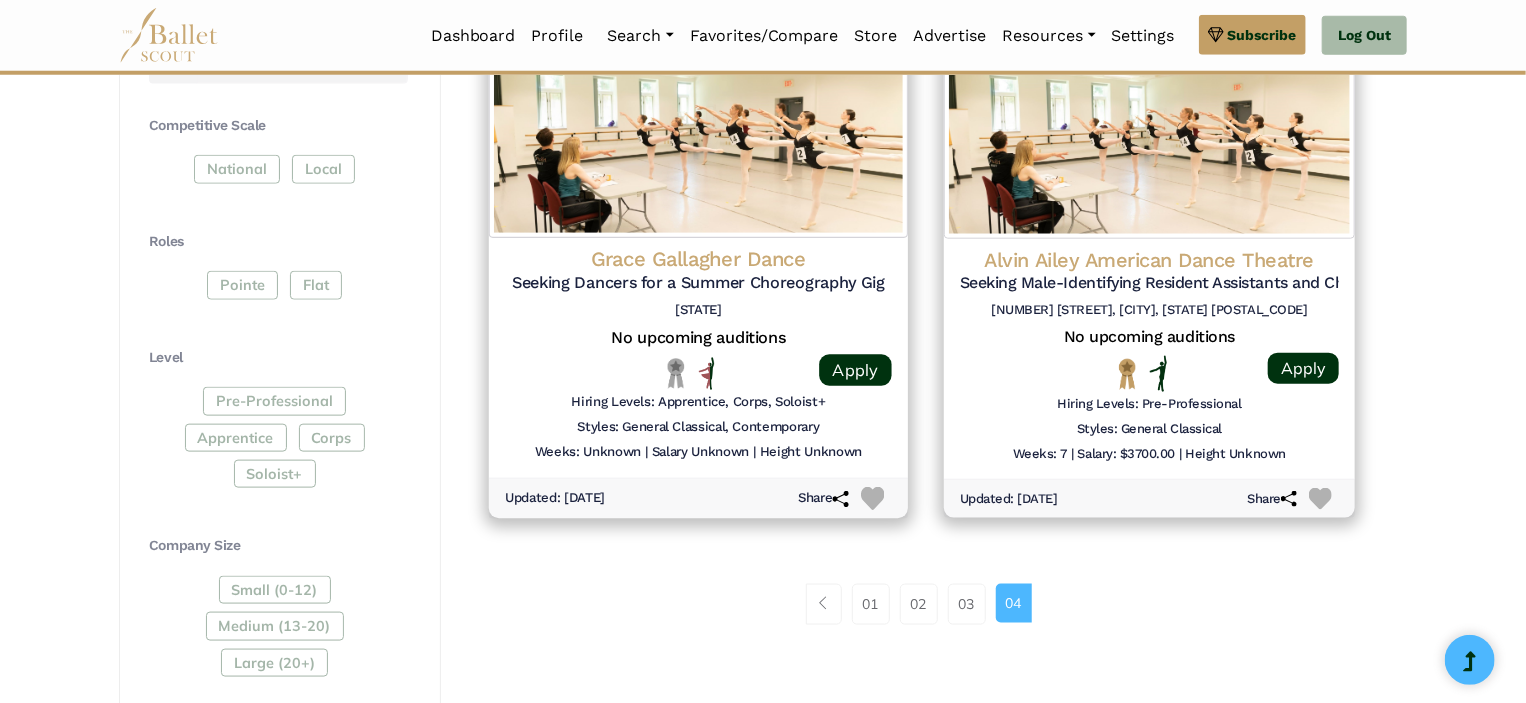 click on "Grace Gallagher Dance" at bounding box center (1149, -266) 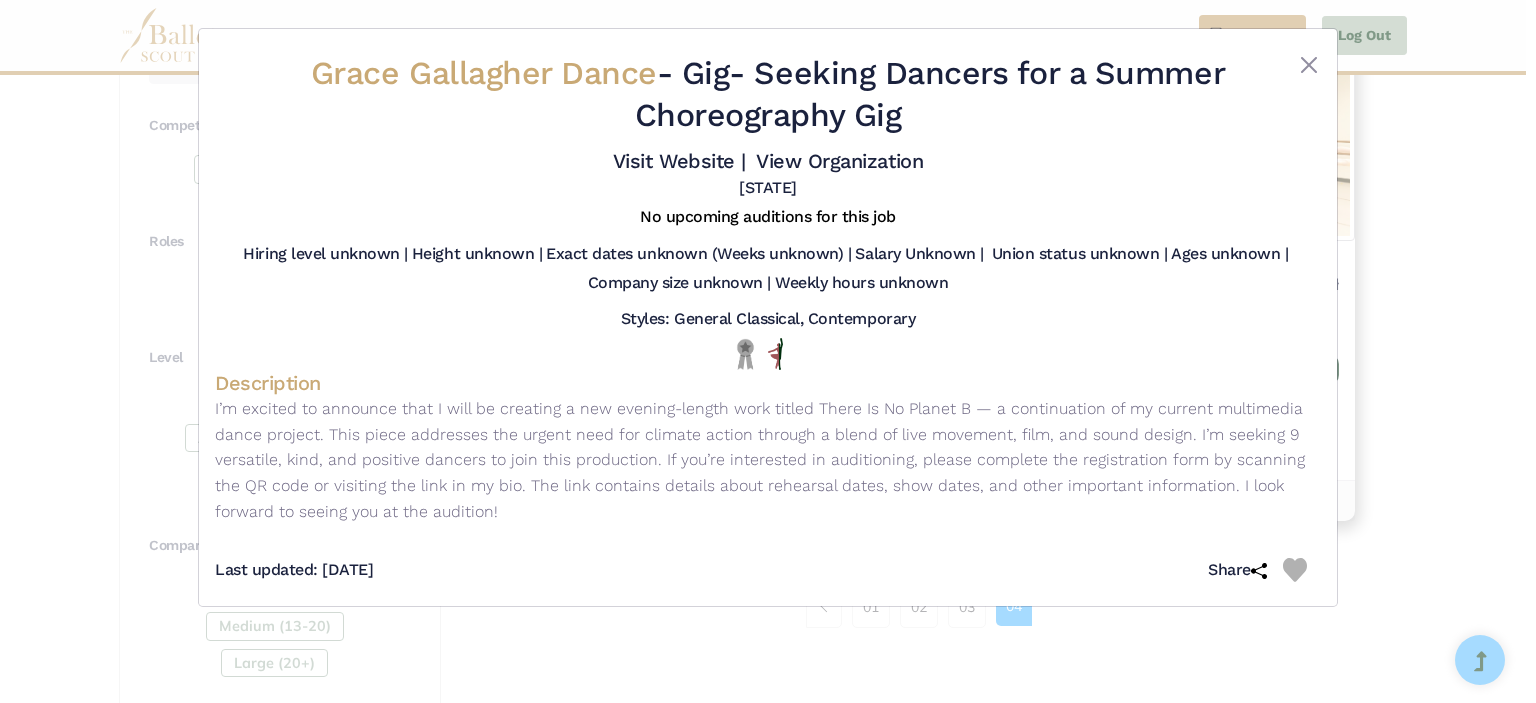 click on "Grace Gallagher Dance
-
Gig
- Seeking Dancers for a Summer Choreography Gig
Visit Website |
View Organization
Colorado" at bounding box center (768, 351) 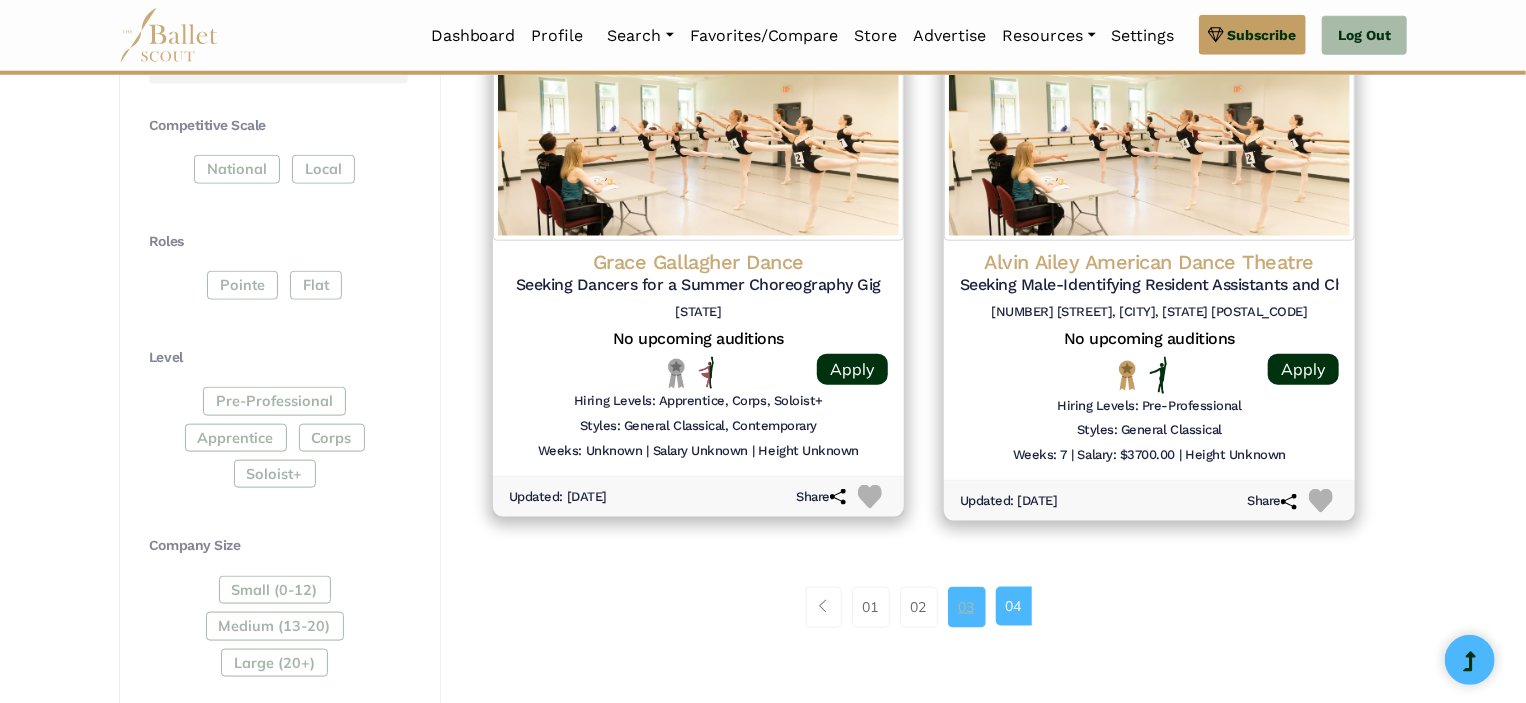 click on "03" at bounding box center [967, 607] 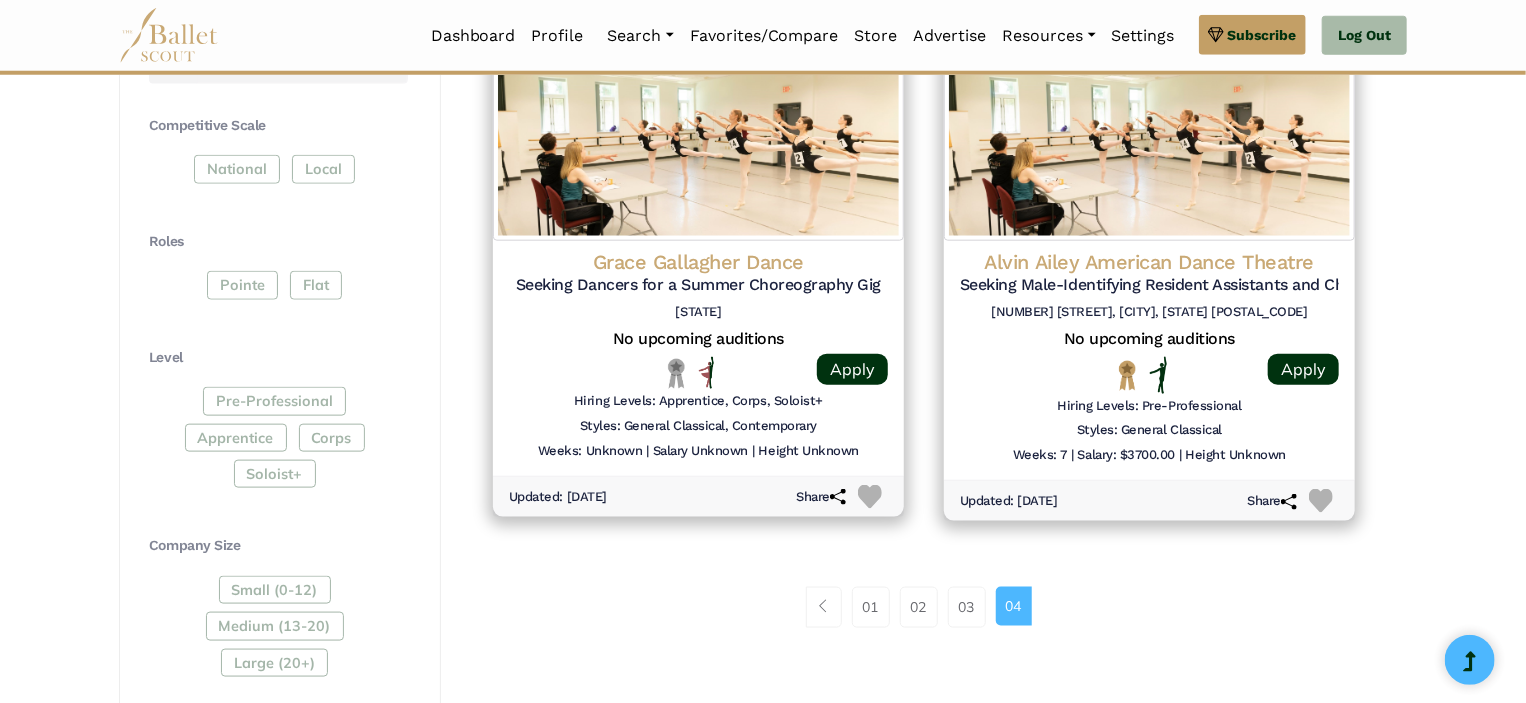 scroll, scrollTop: 0, scrollLeft: 0, axis: both 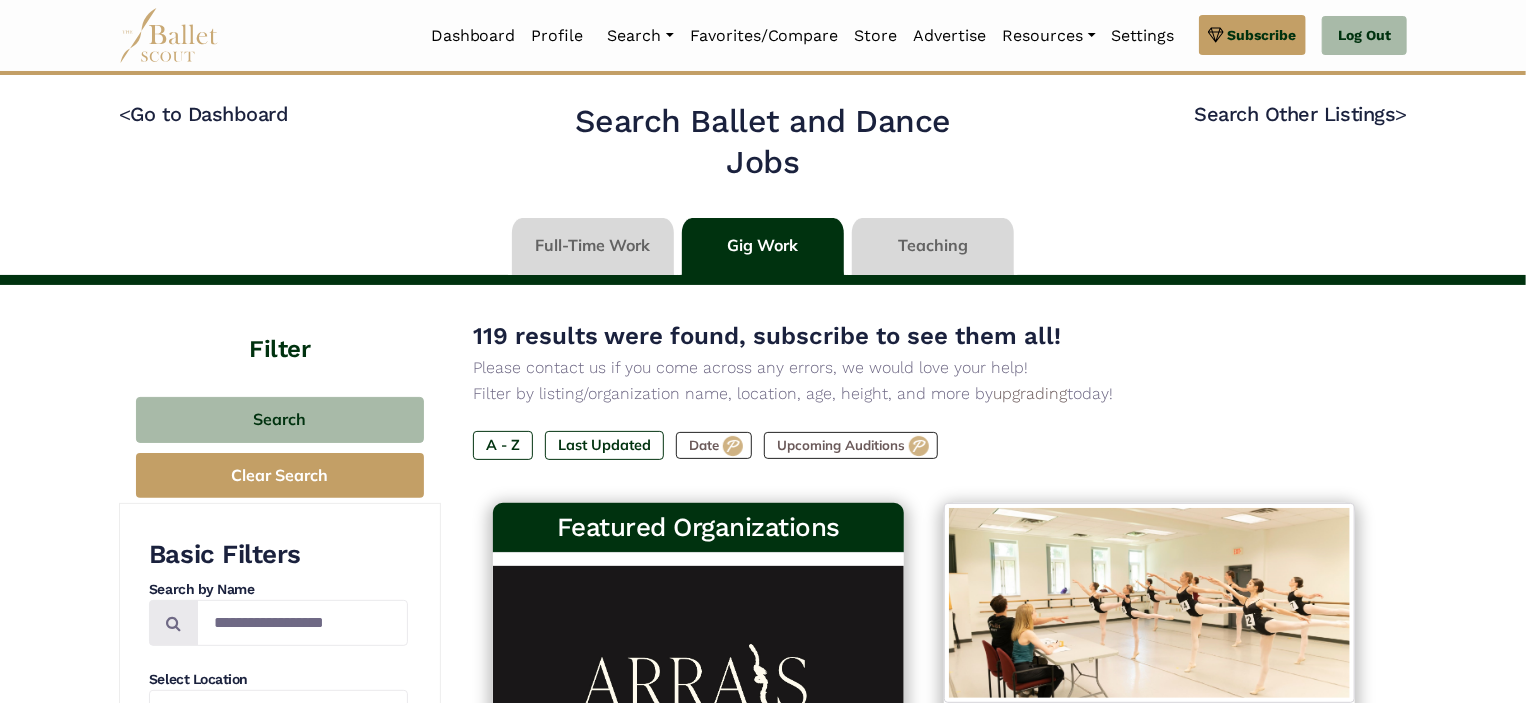 click at bounding box center [933, 246] 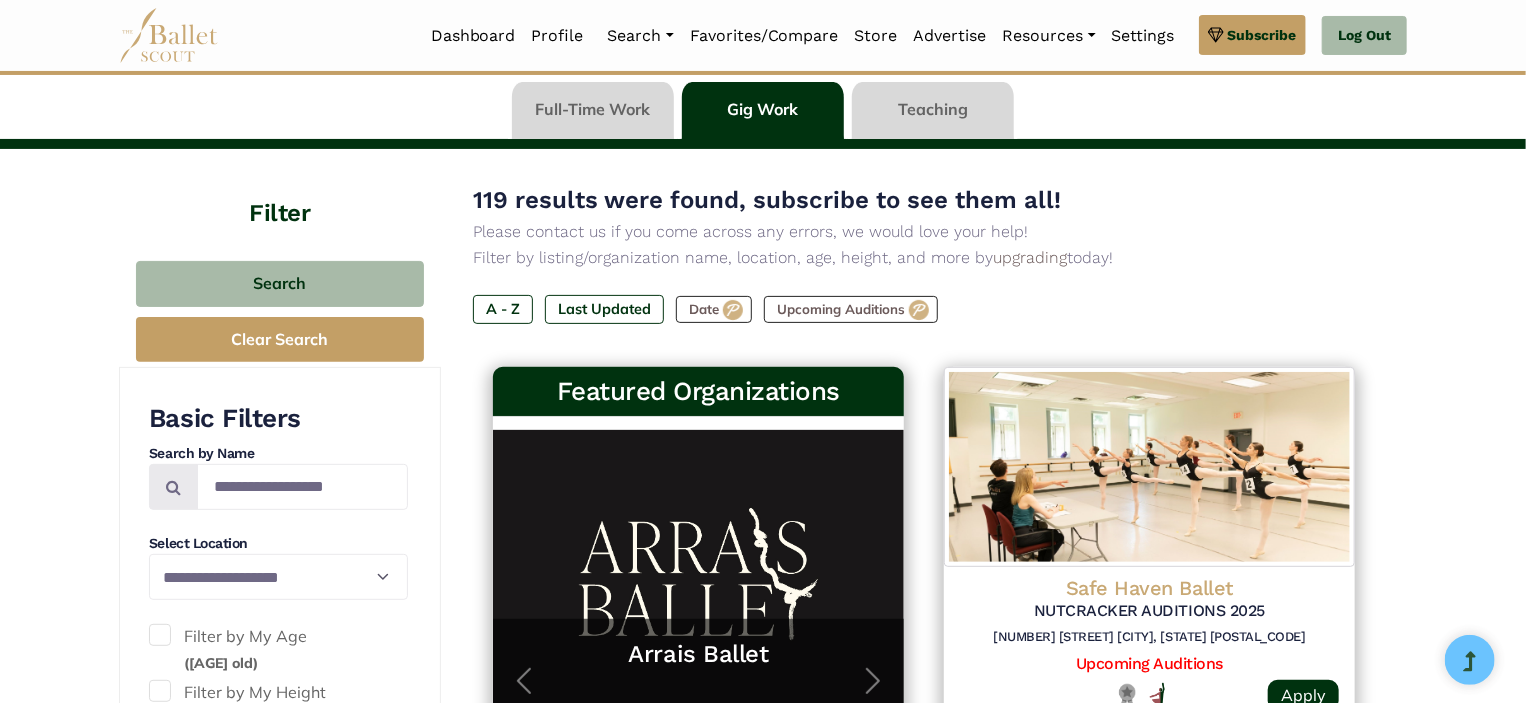 scroll, scrollTop: 0, scrollLeft: 0, axis: both 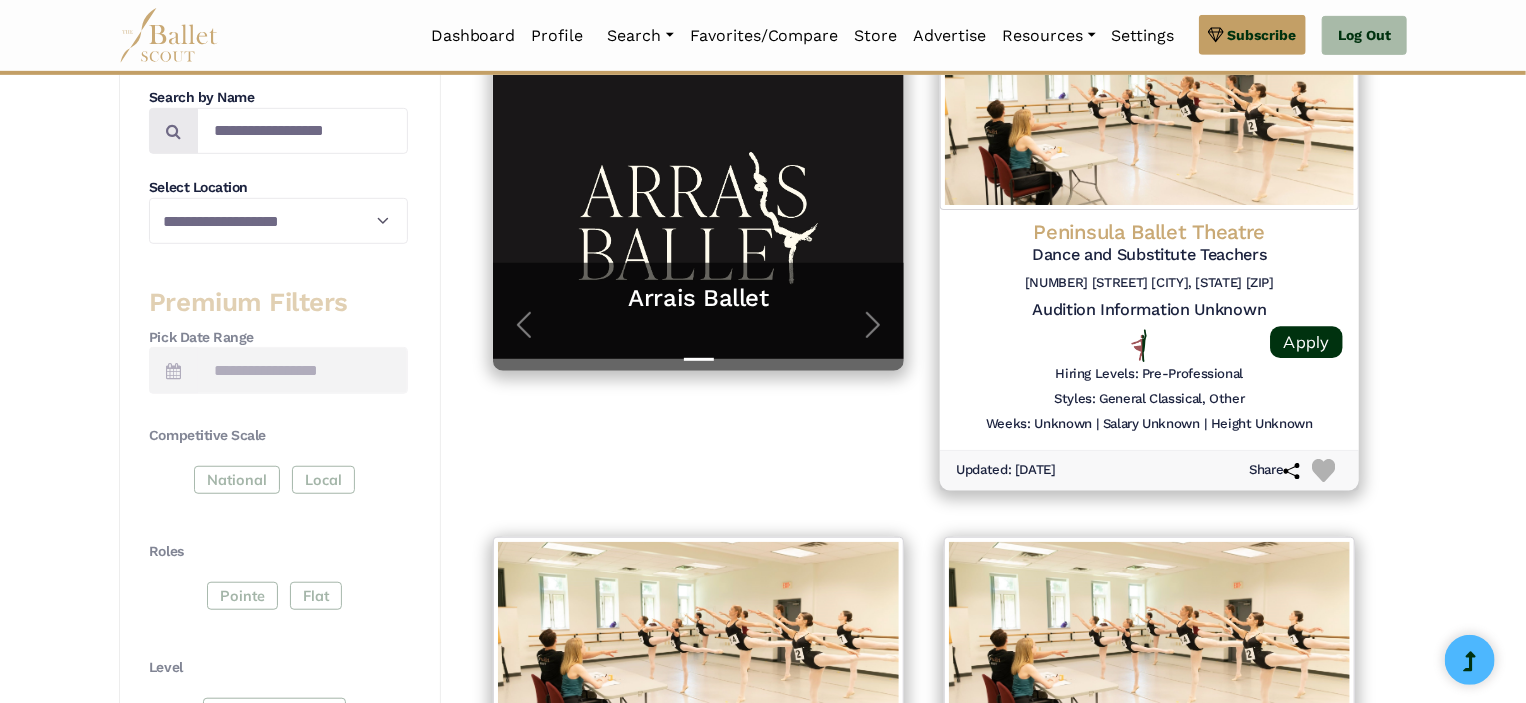 click on "Audition Information Unknown" at bounding box center [1149, 309] 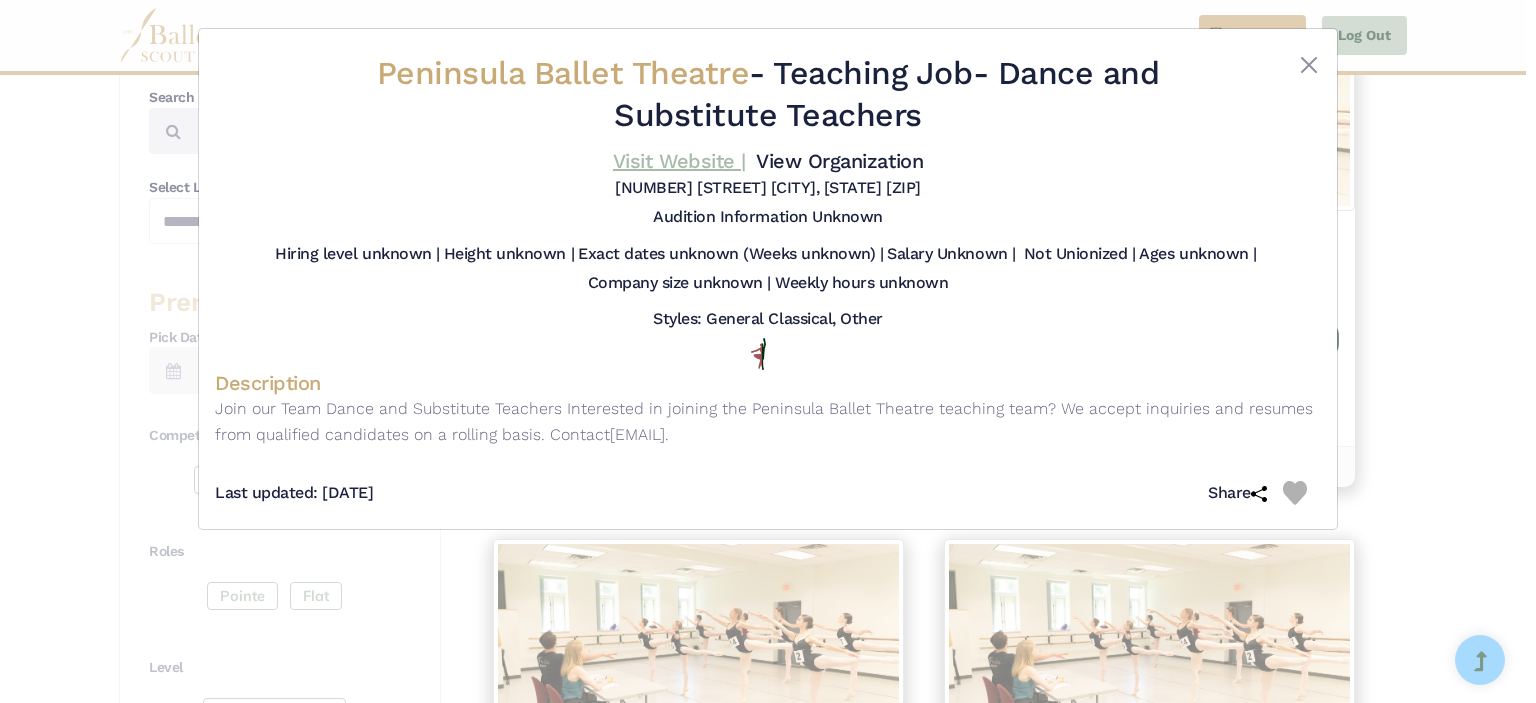 click on "Visit Website |" at bounding box center (679, 161) 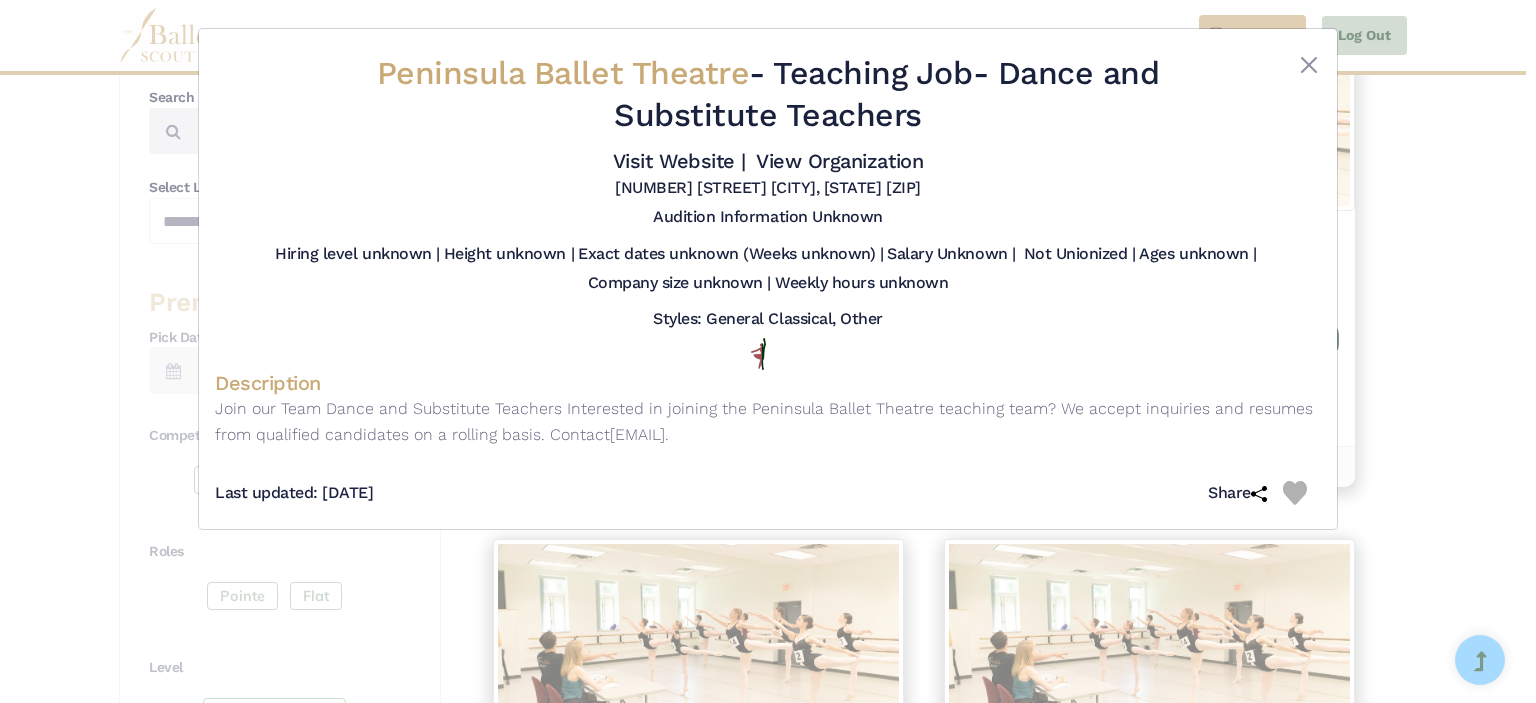 click on "Peninsula Ballet Theatre
-
Teaching Job
- Dance and Substitute Teachers
Visit Website |
View Organization
[NUMBER] [STREET] [CITY], [STATE] [ZIP]" at bounding box center (768, 351) 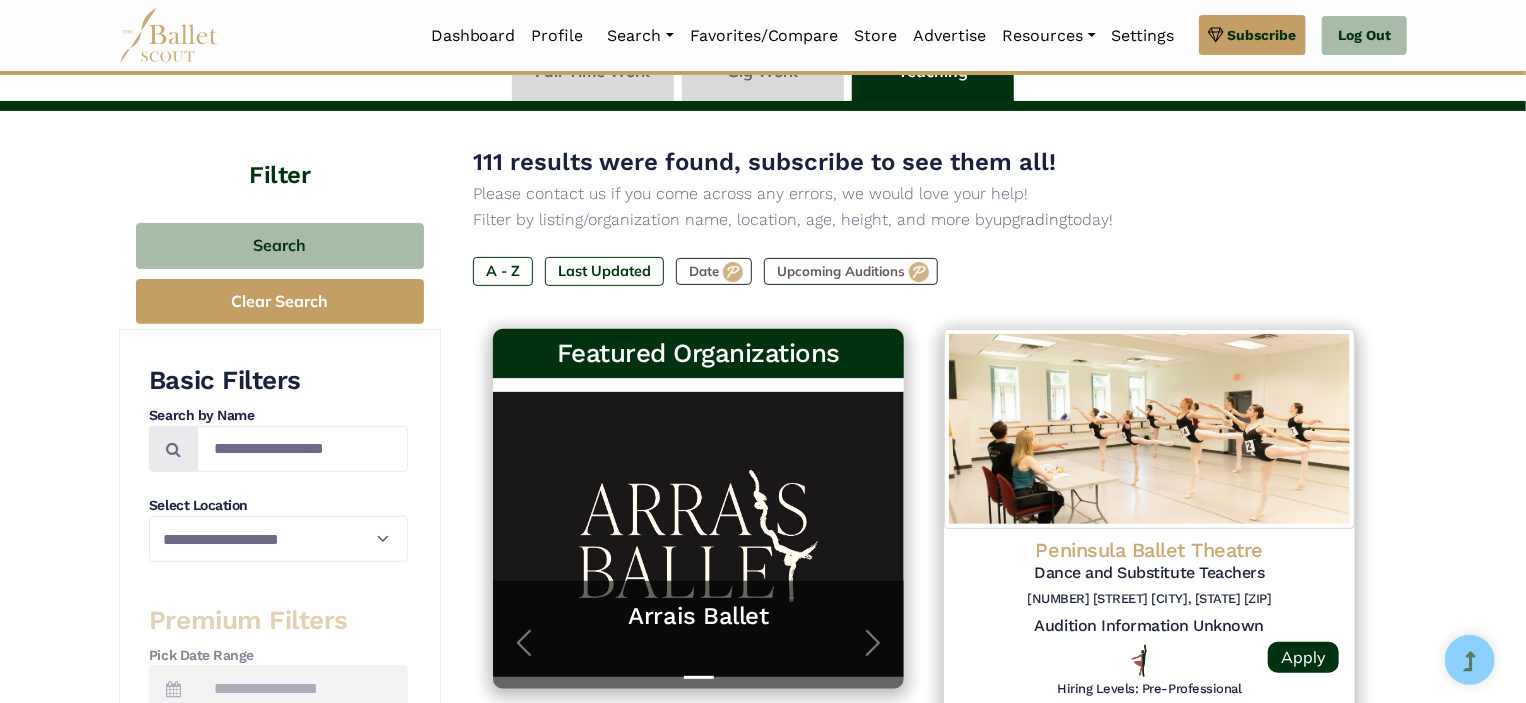 scroll, scrollTop: 172, scrollLeft: 0, axis: vertical 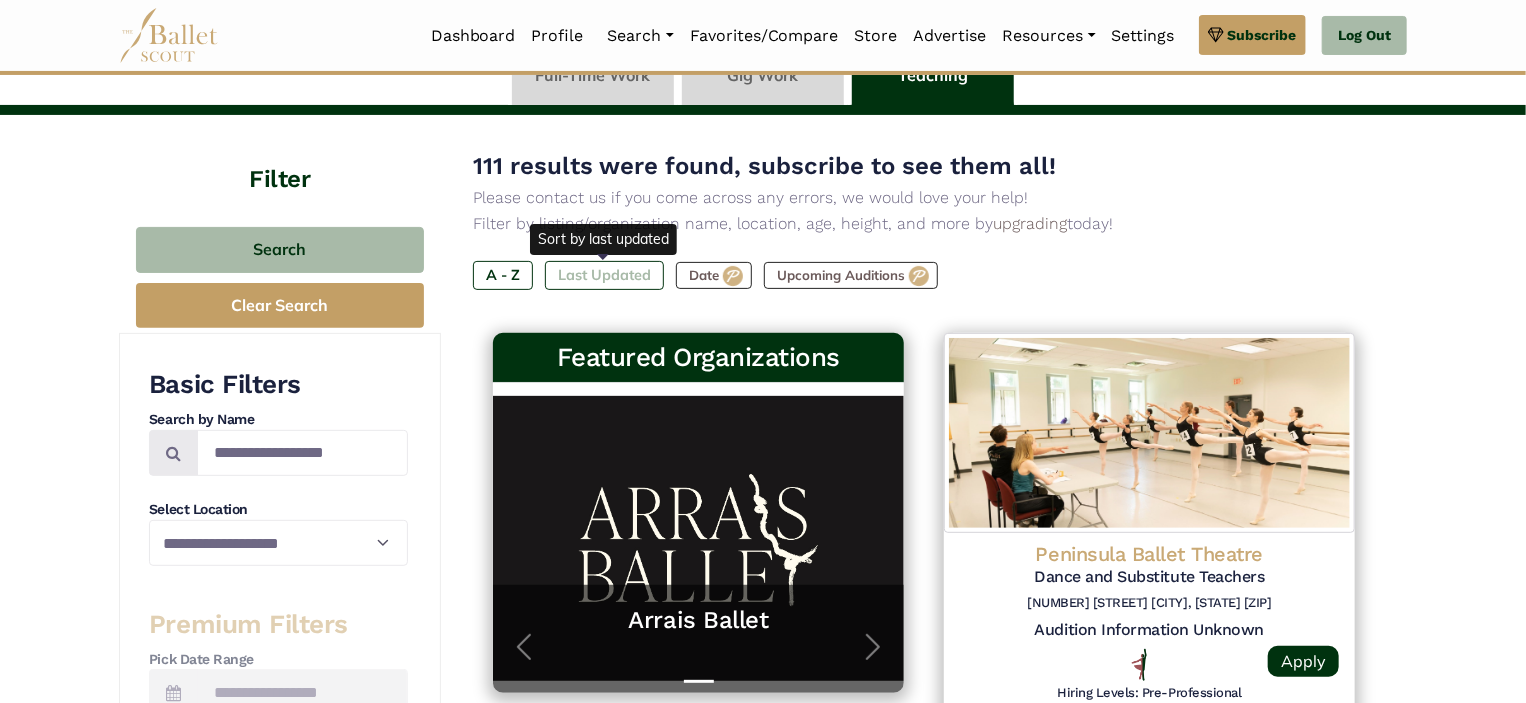 click on "Last Updated" at bounding box center (604, 275) 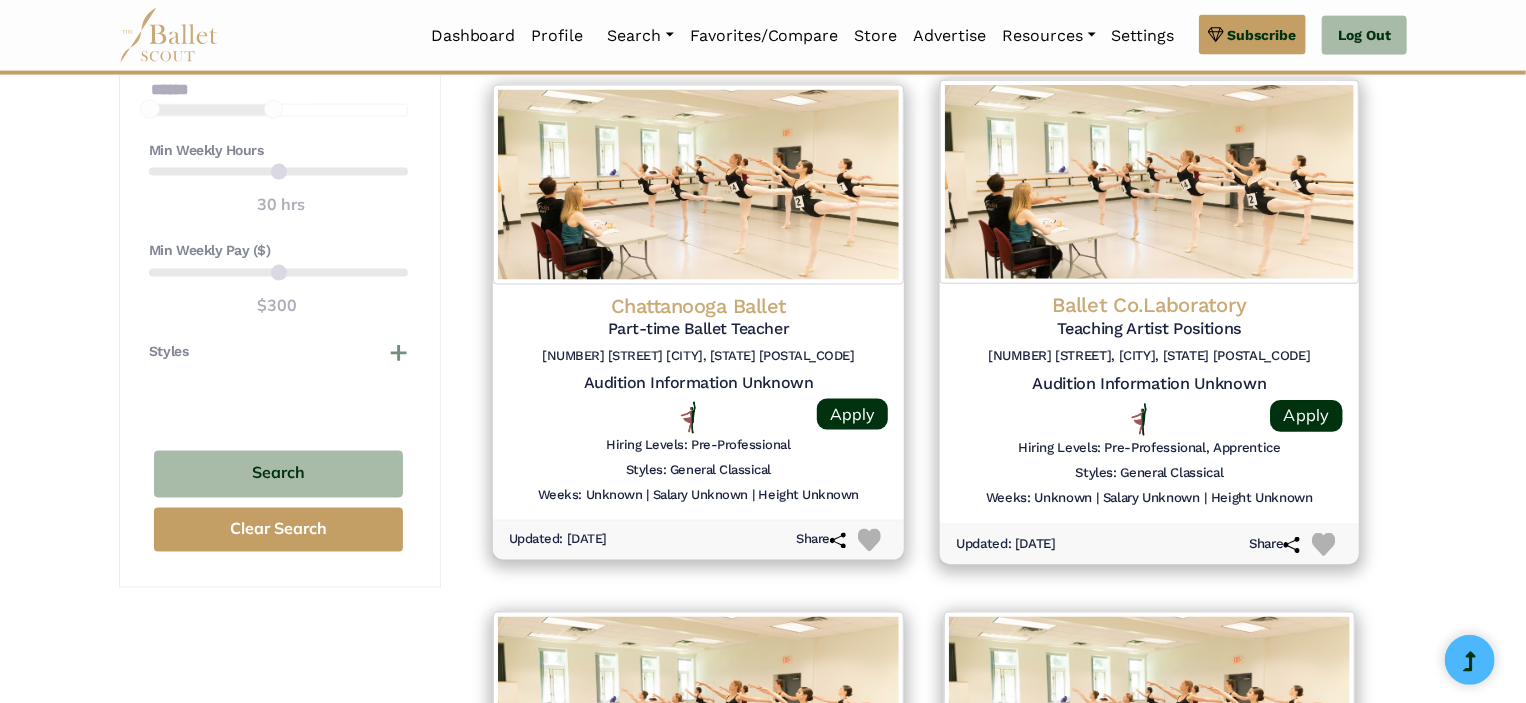 scroll, scrollTop: 1472, scrollLeft: 0, axis: vertical 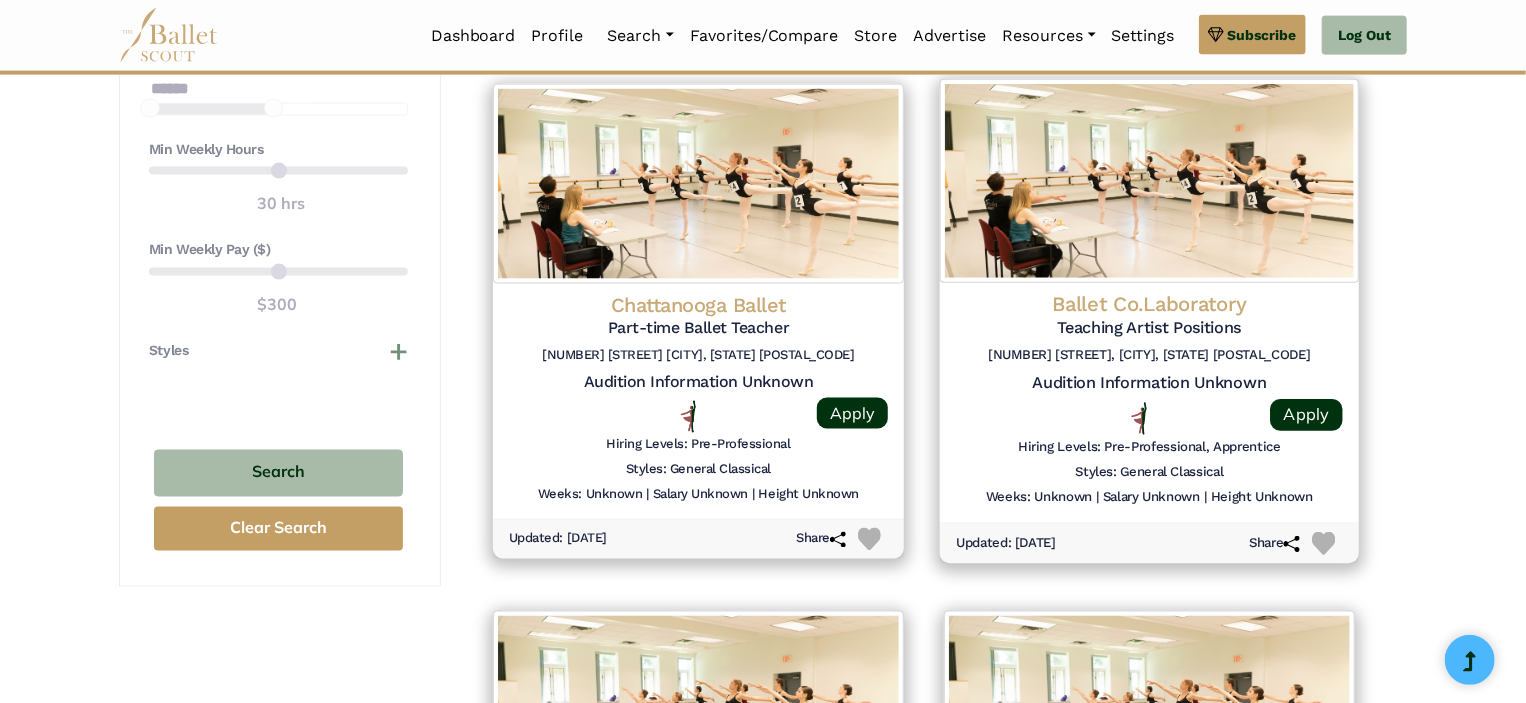 click on "Teaching Artist Positions" at bounding box center (1149, -725) 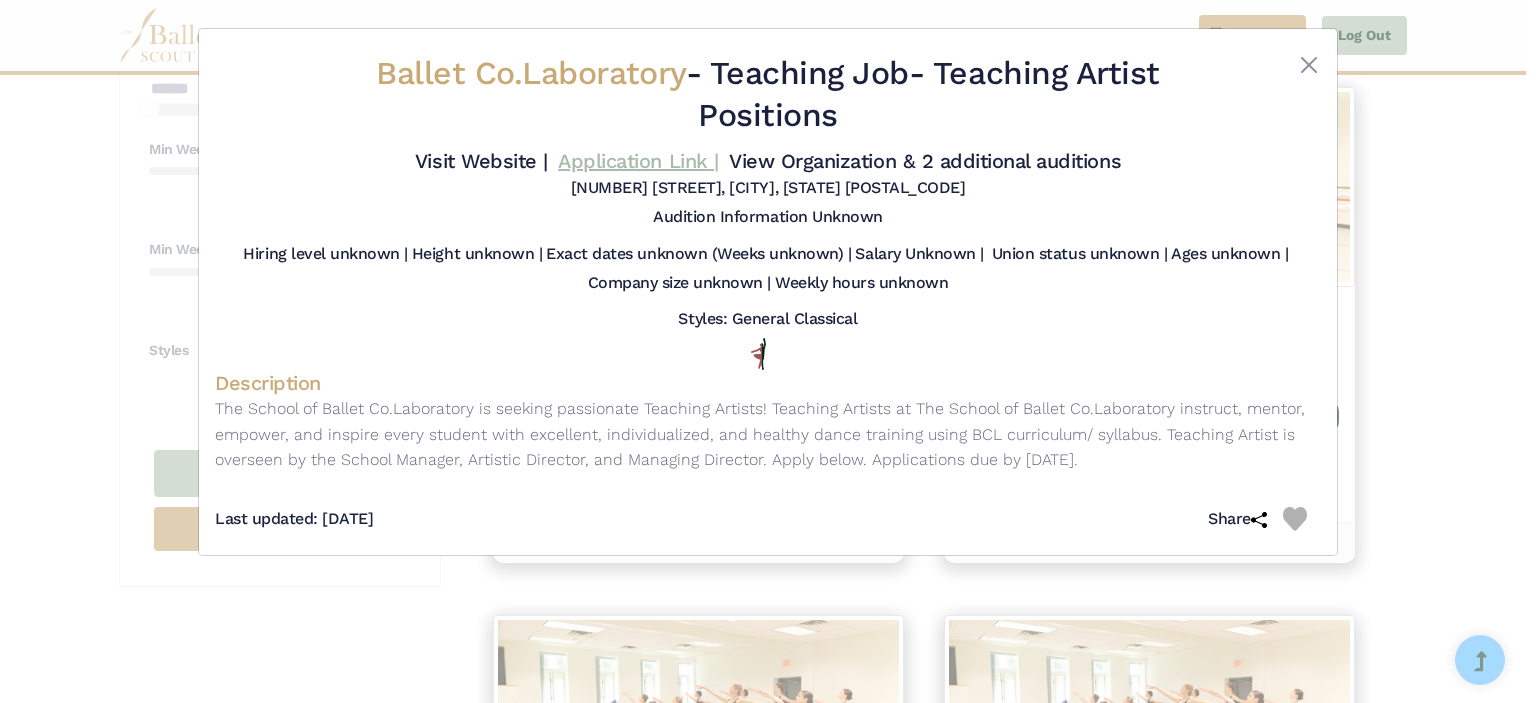 click on "Application Link |" at bounding box center [638, 161] 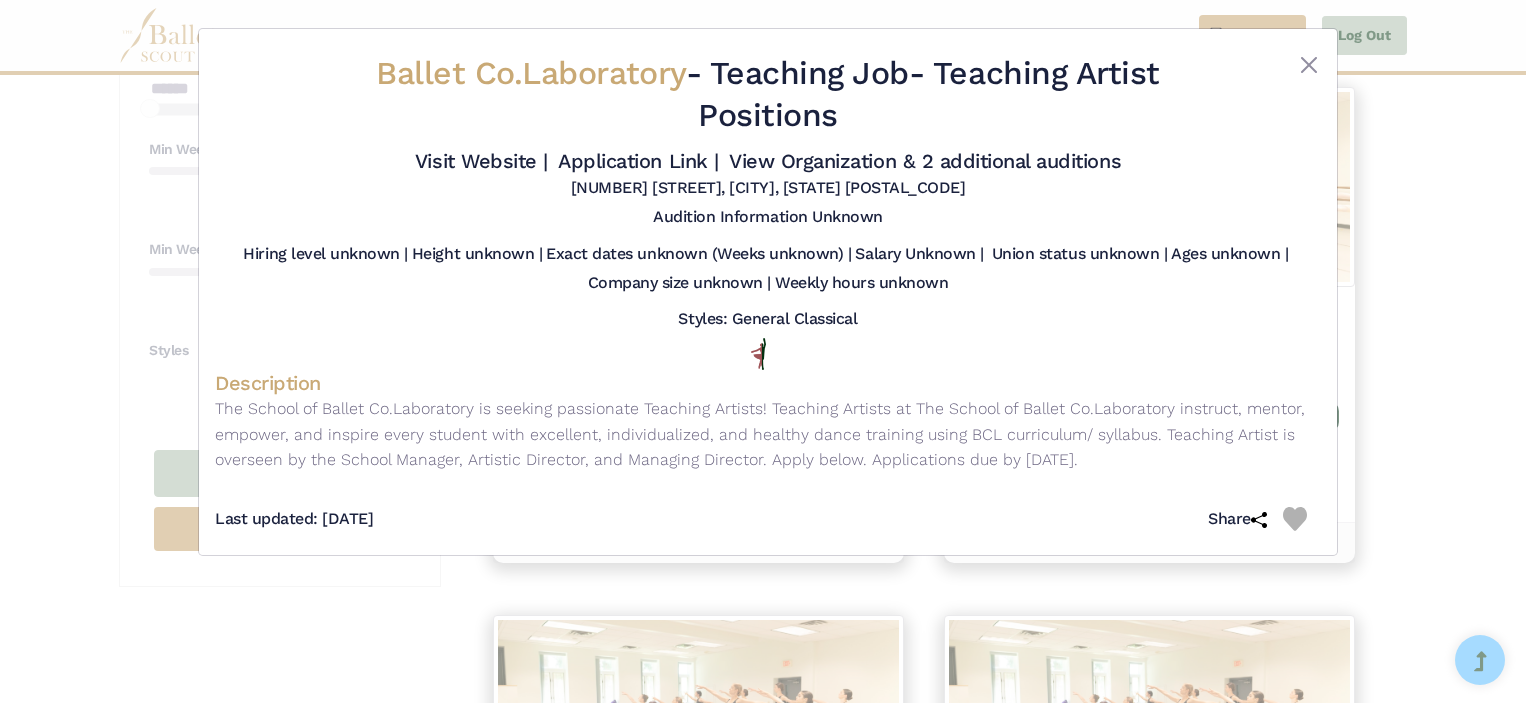 click on "Ballet Co.Laboratory
-
Teaching Job
- Teaching Artist Positions
Visit Website |
Application Link |
View Organization
& 2 additional auditions" at bounding box center (768, 351) 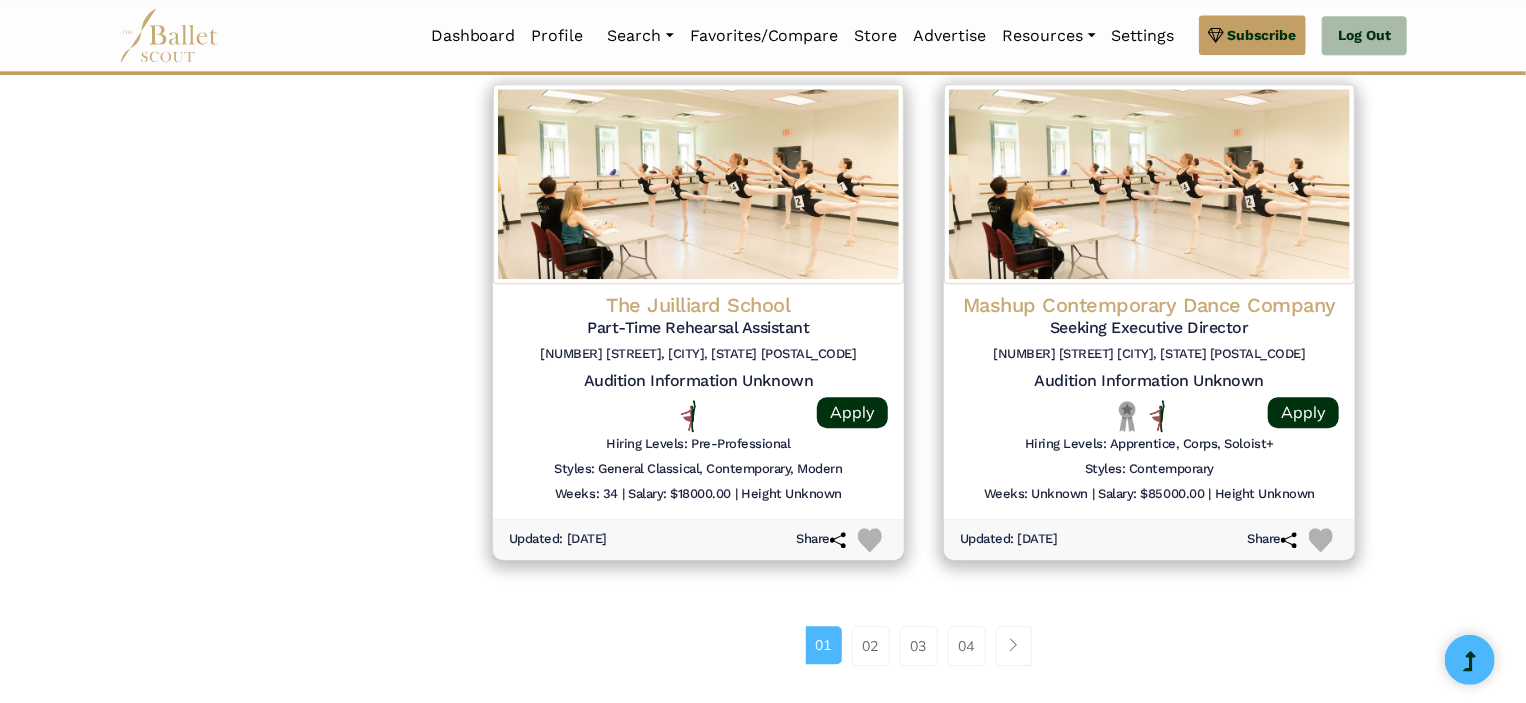 scroll, scrollTop: 2640, scrollLeft: 0, axis: vertical 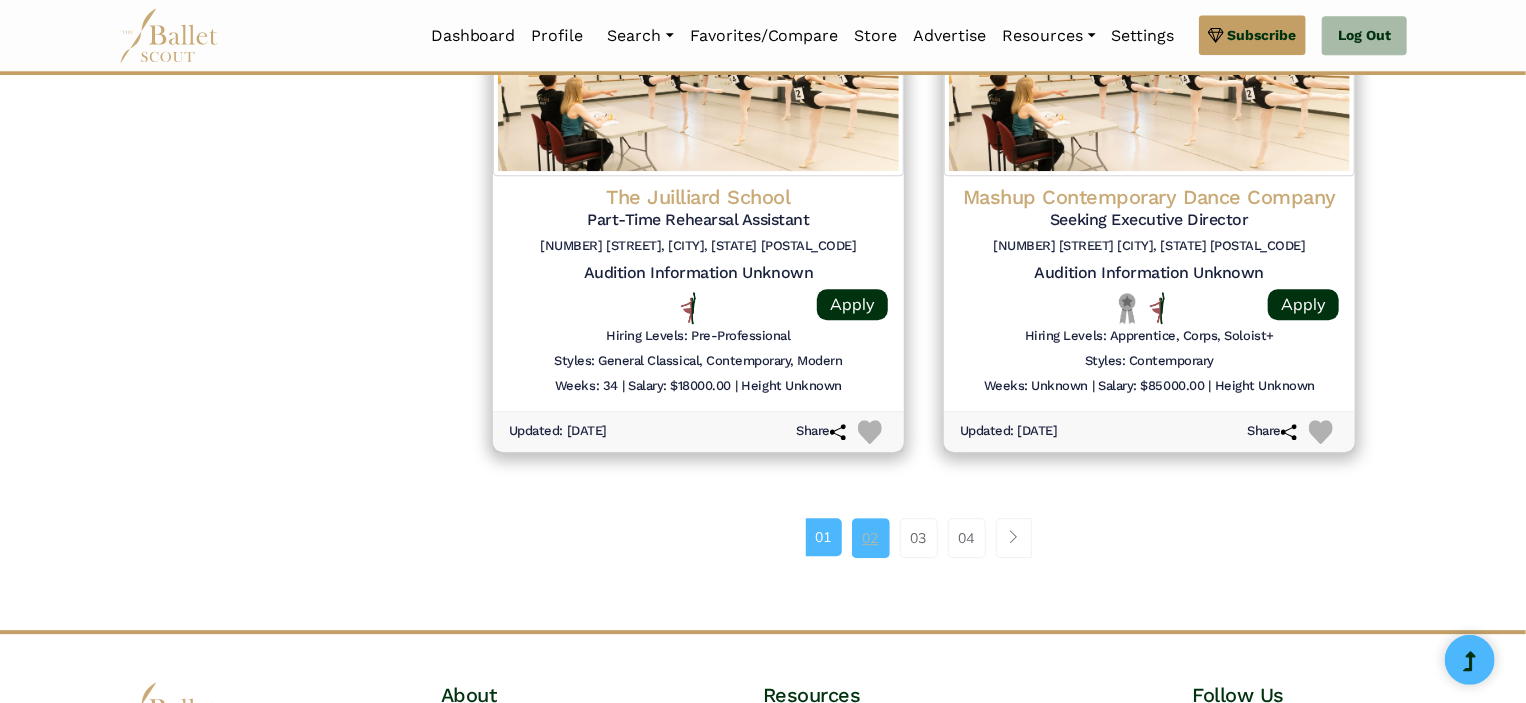 click on "02" at bounding box center (871, 538) 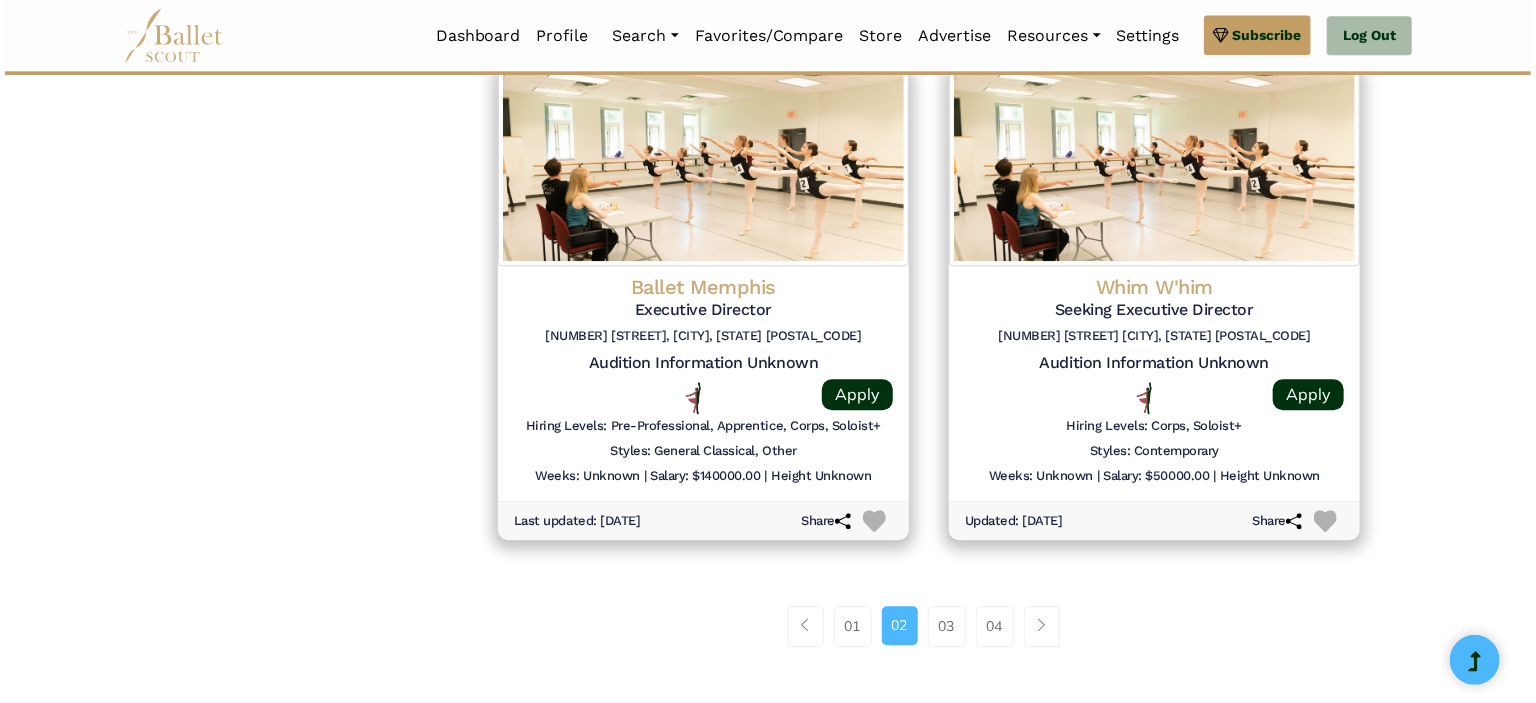 scroll, scrollTop: 2547, scrollLeft: 0, axis: vertical 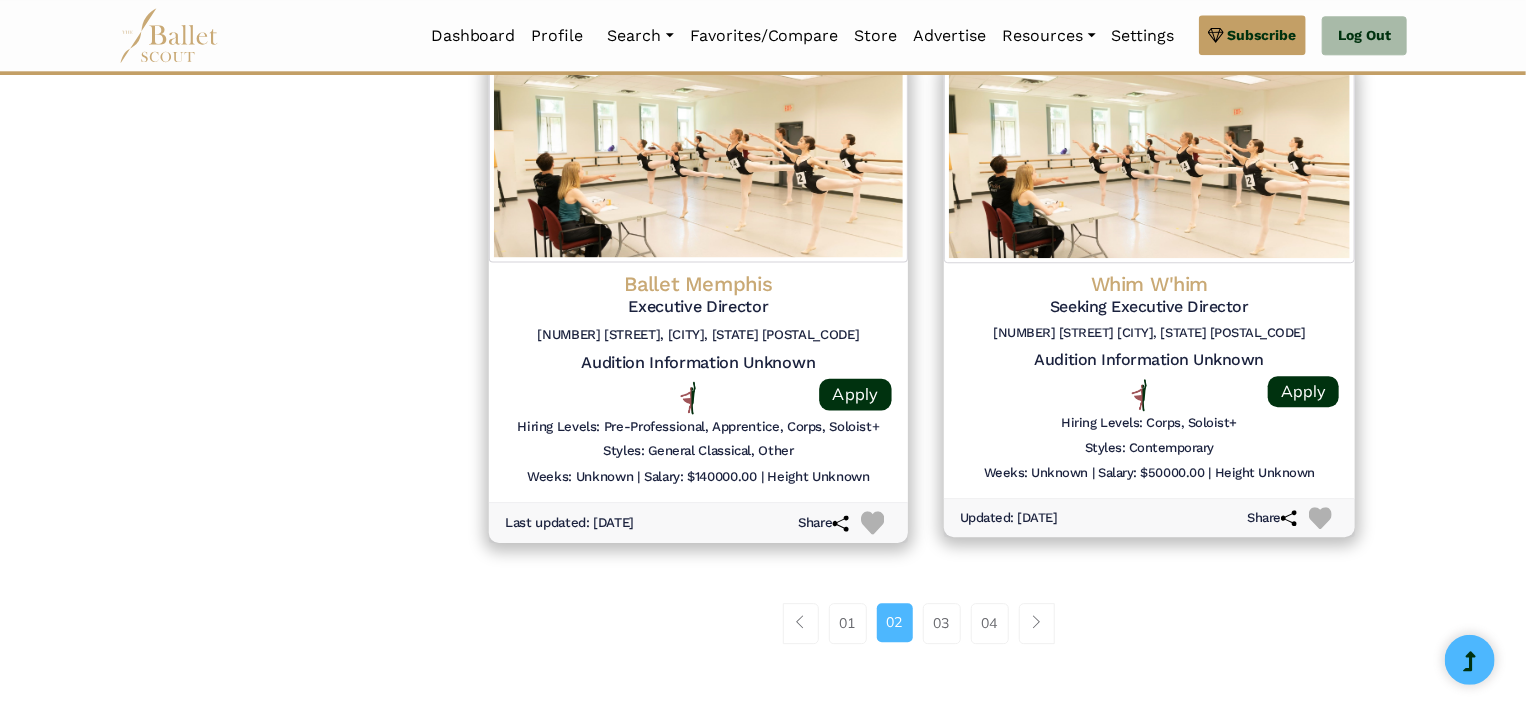 click on "Executive Director" at bounding box center [1149, -1800] 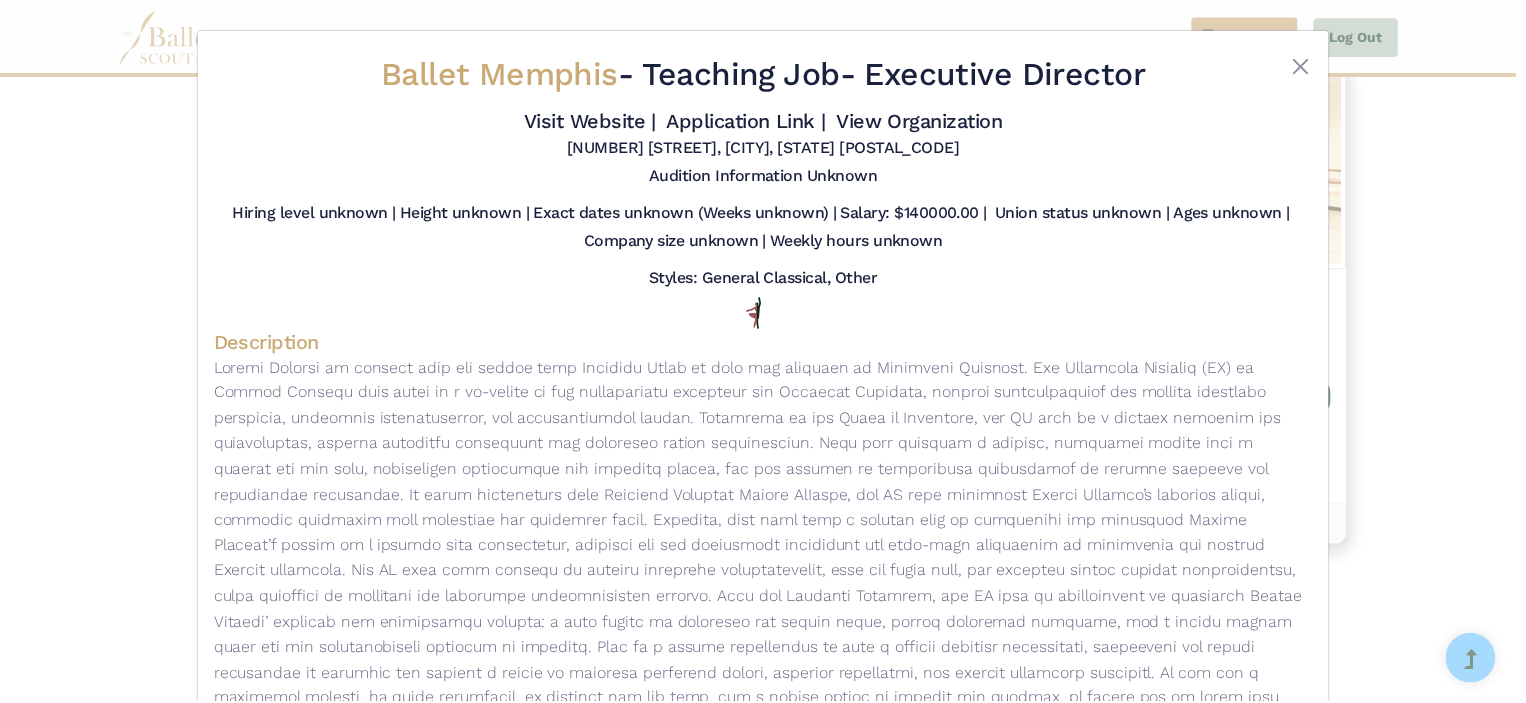 scroll, scrollTop: 120, scrollLeft: 0, axis: vertical 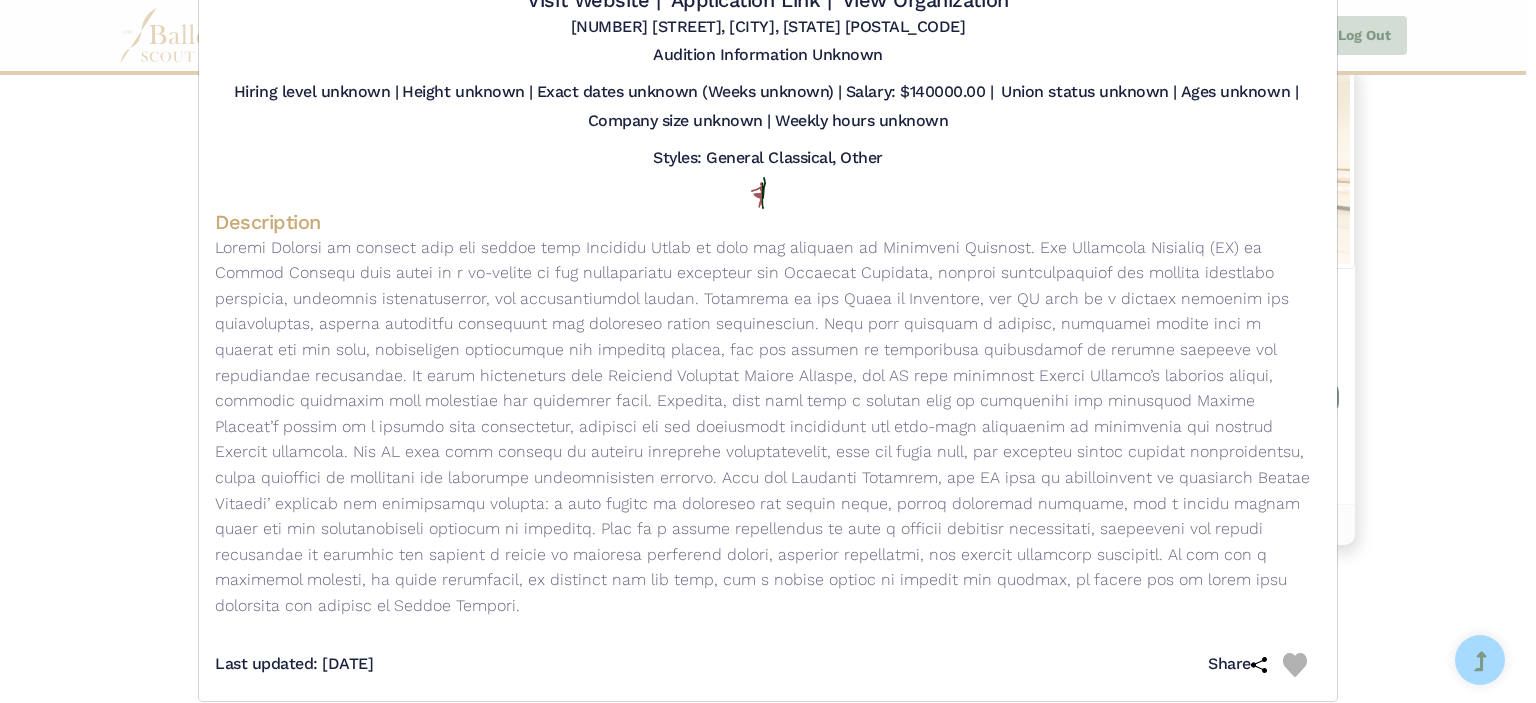 click on "Ballet Memphis
-
Teaching Job
- Executive Director
Visit Website |
Application Link |
View Organization" at bounding box center (768, 351) 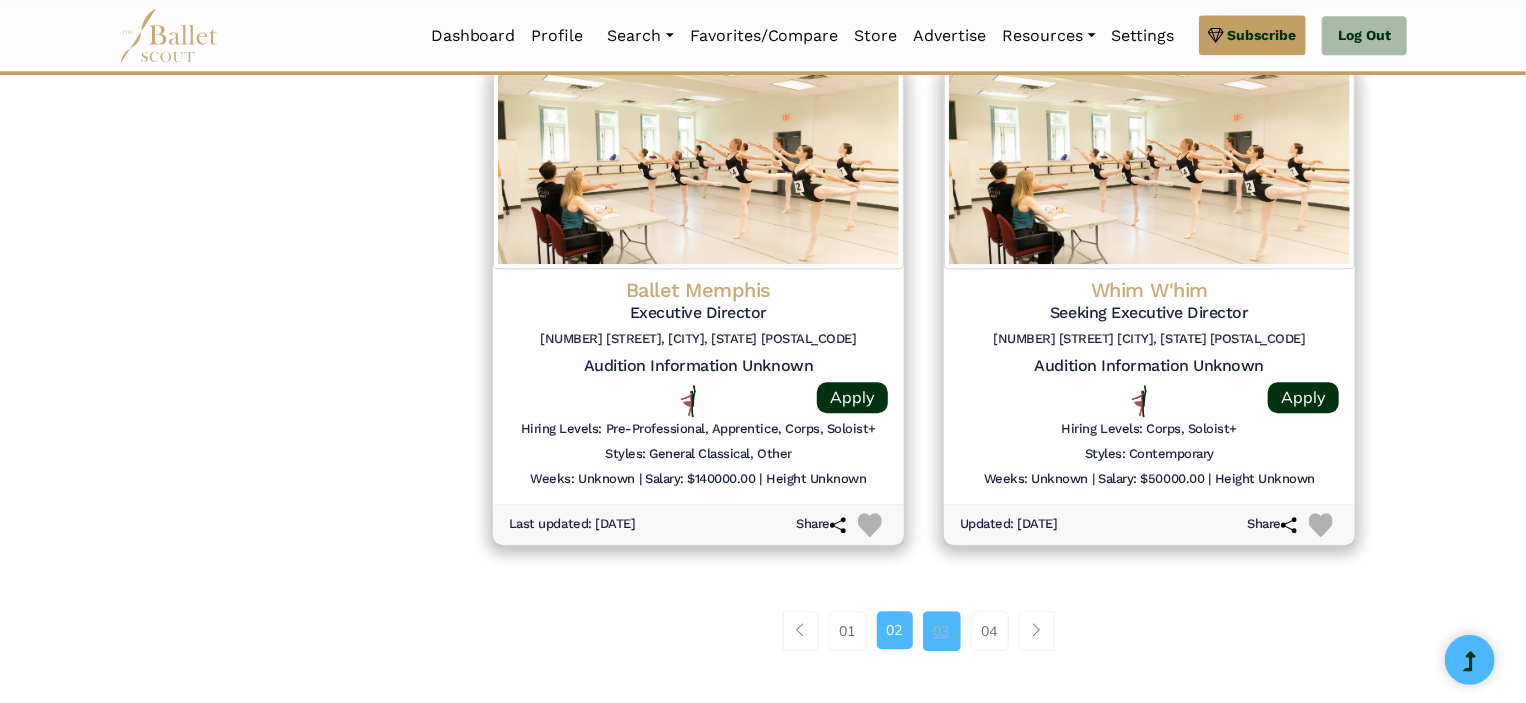 click on "03" at bounding box center (942, 631) 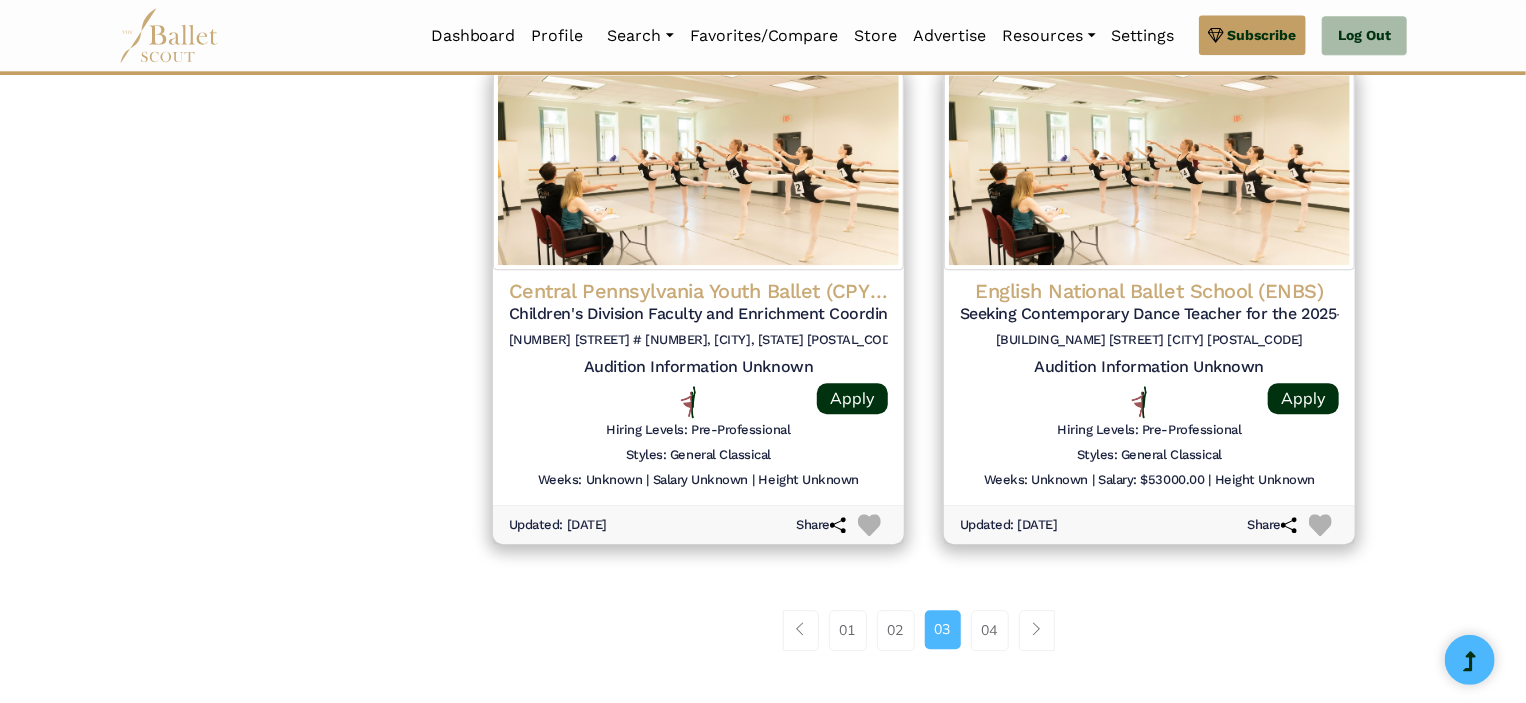 scroll, scrollTop: 2560, scrollLeft: 0, axis: vertical 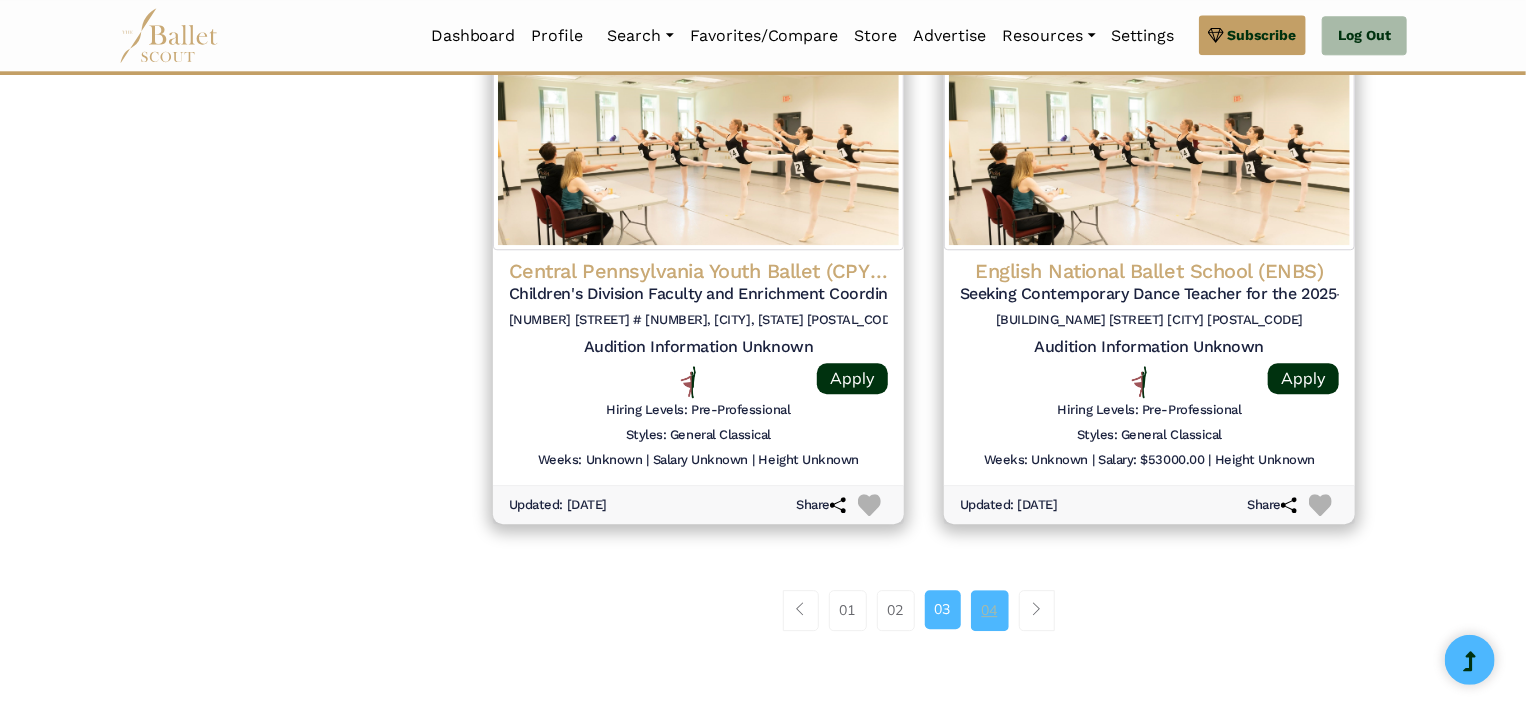 click on "04" at bounding box center (990, 610) 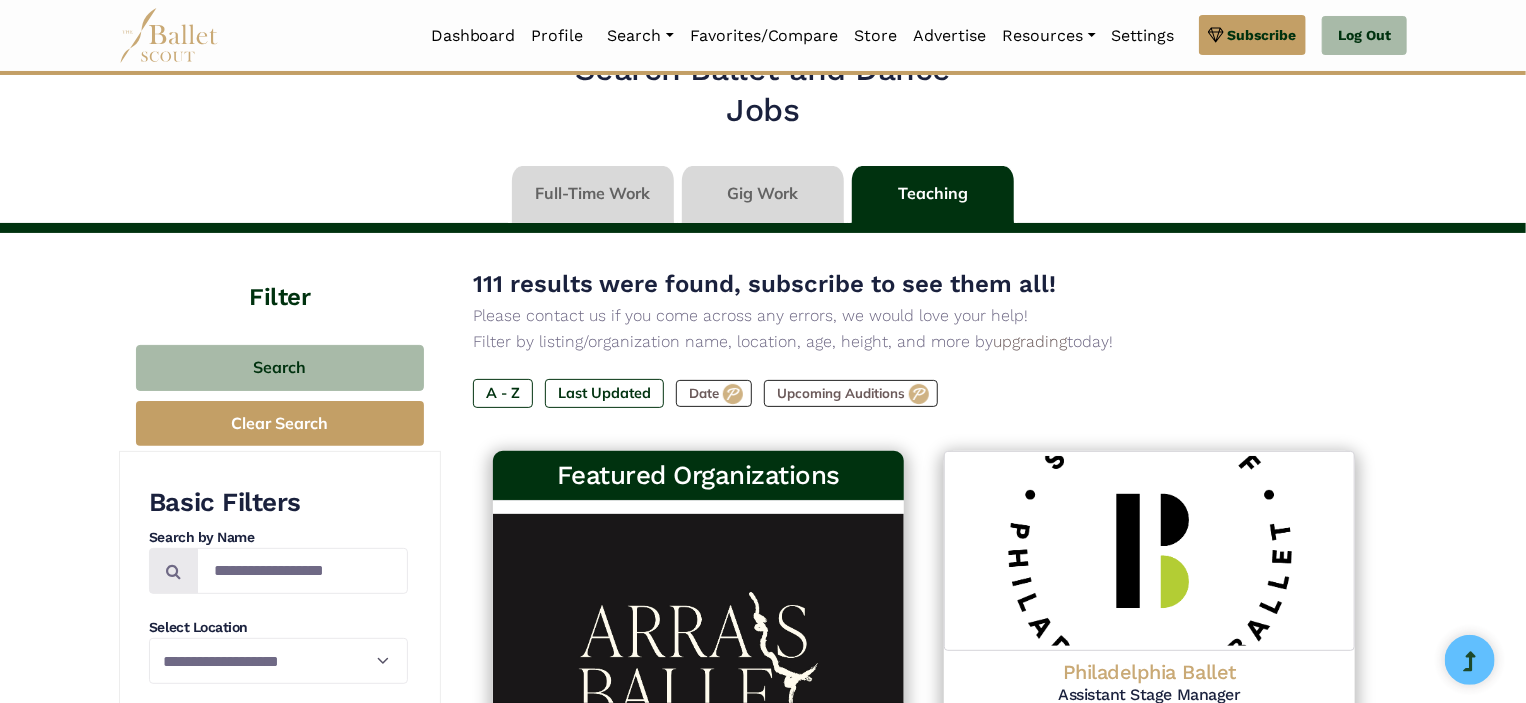 scroll, scrollTop: 0, scrollLeft: 0, axis: both 